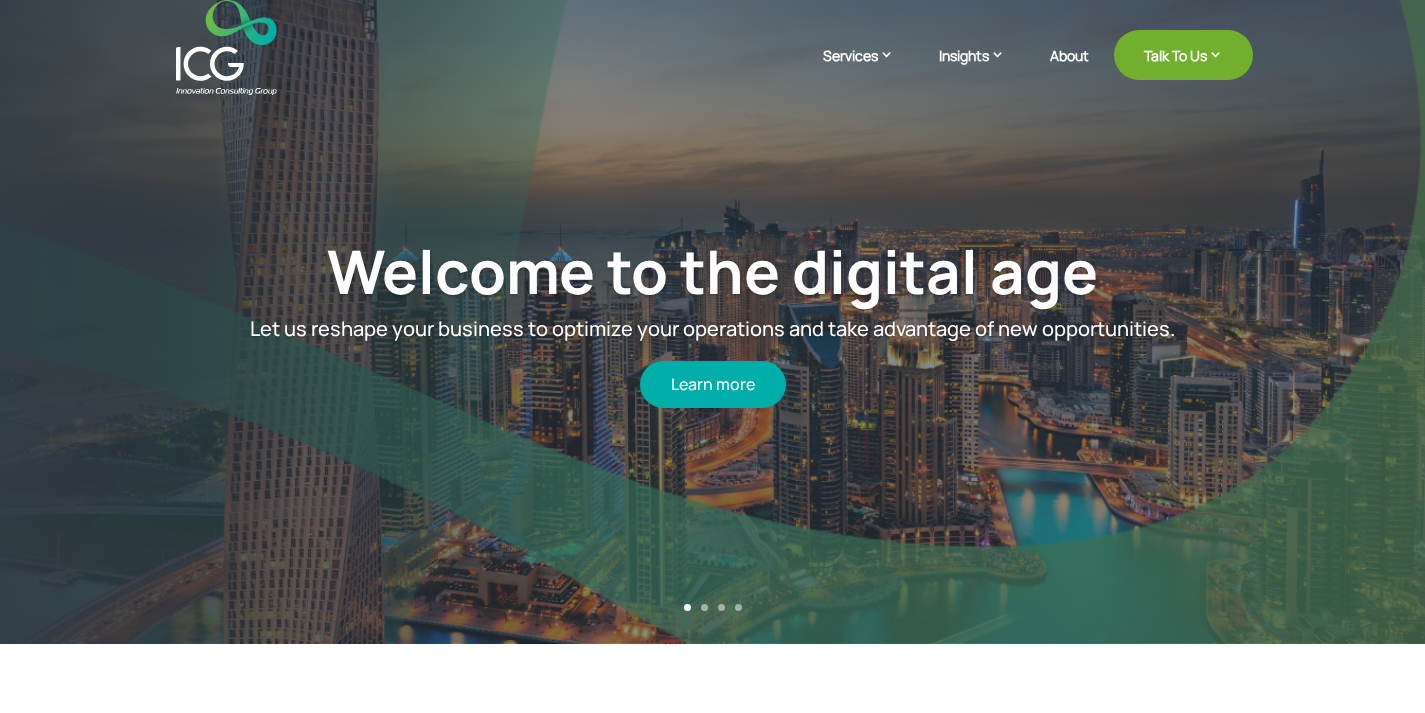 scroll, scrollTop: 0, scrollLeft: 0, axis: both 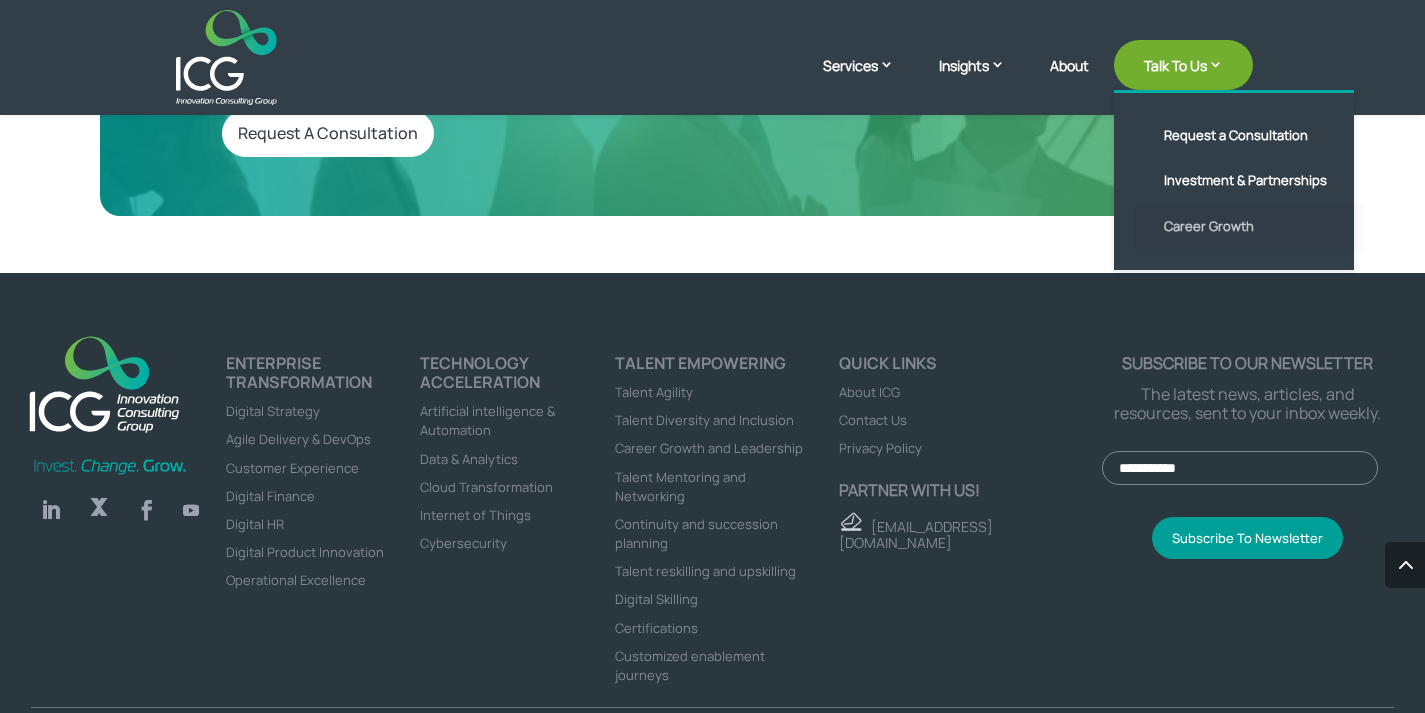 click on "Career Growth" at bounding box center (1249, 227) 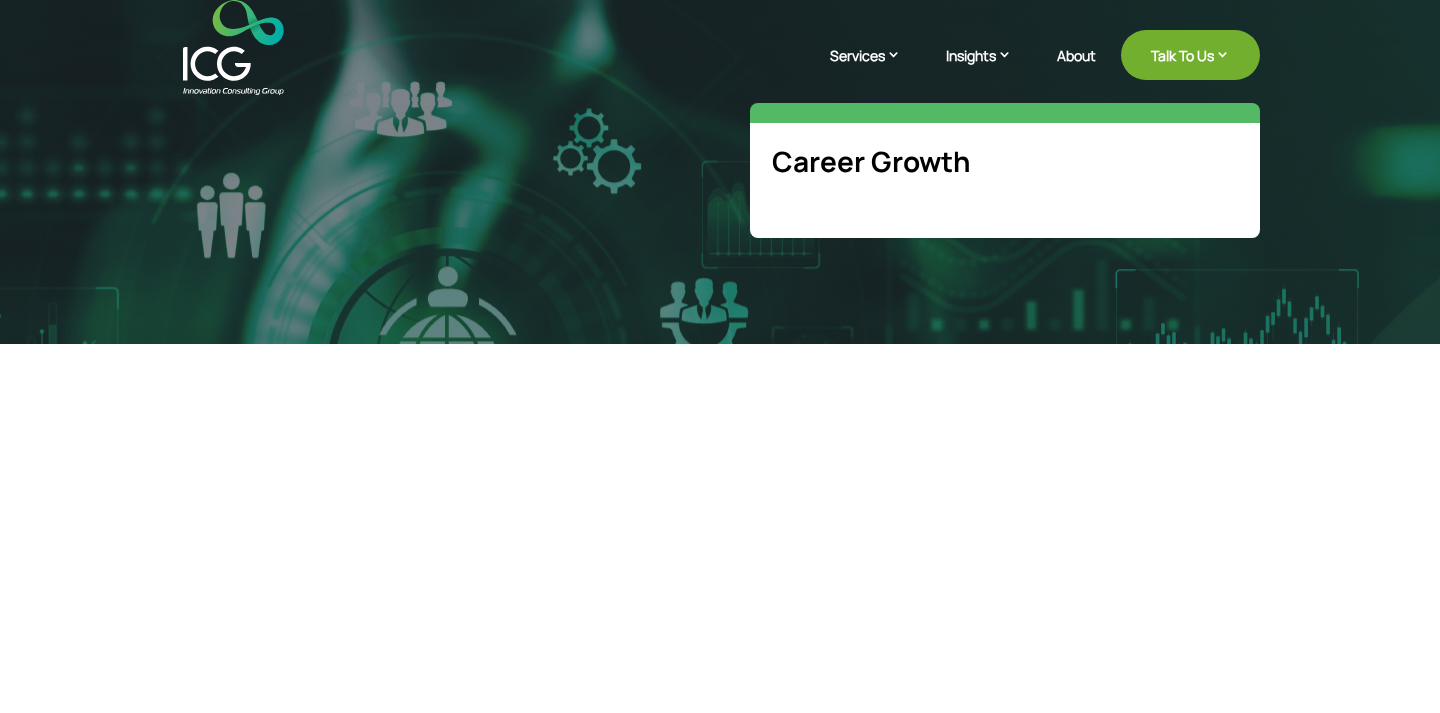 scroll, scrollTop: 0, scrollLeft: 0, axis: both 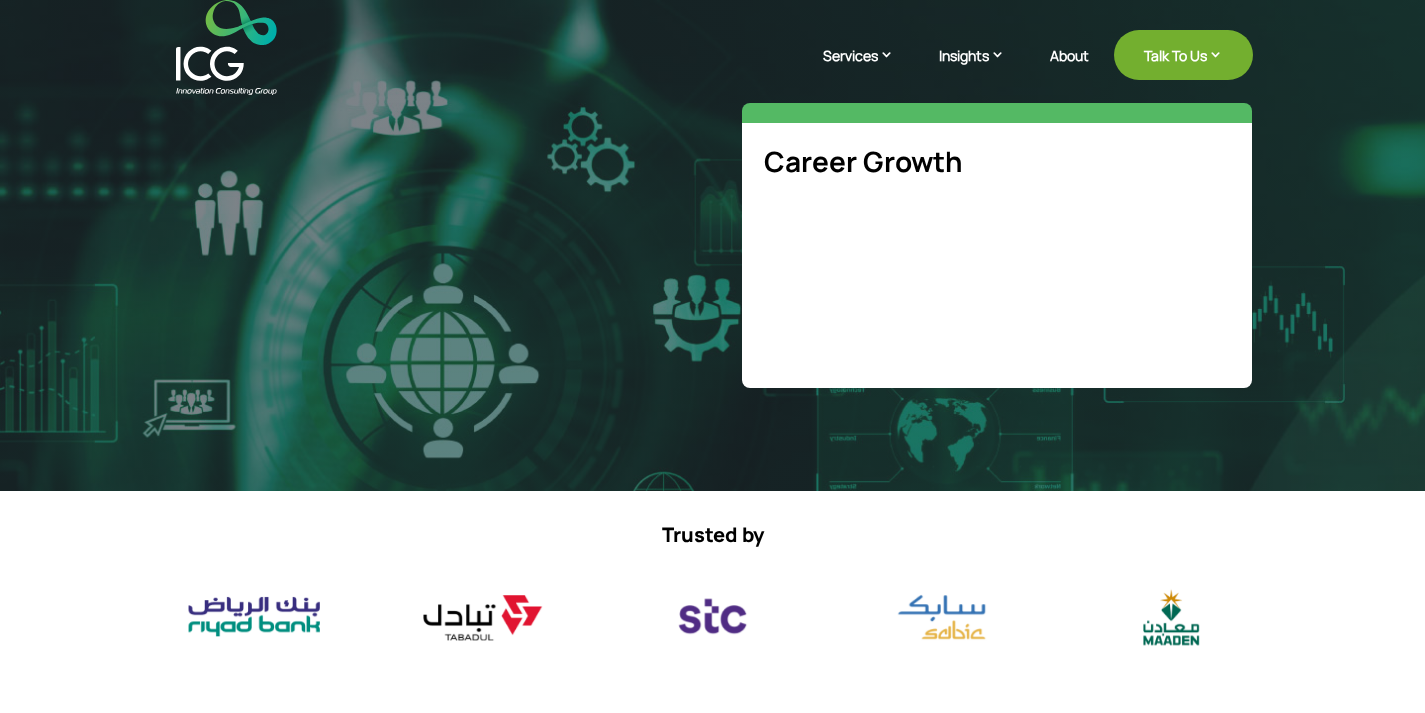 select on "**" 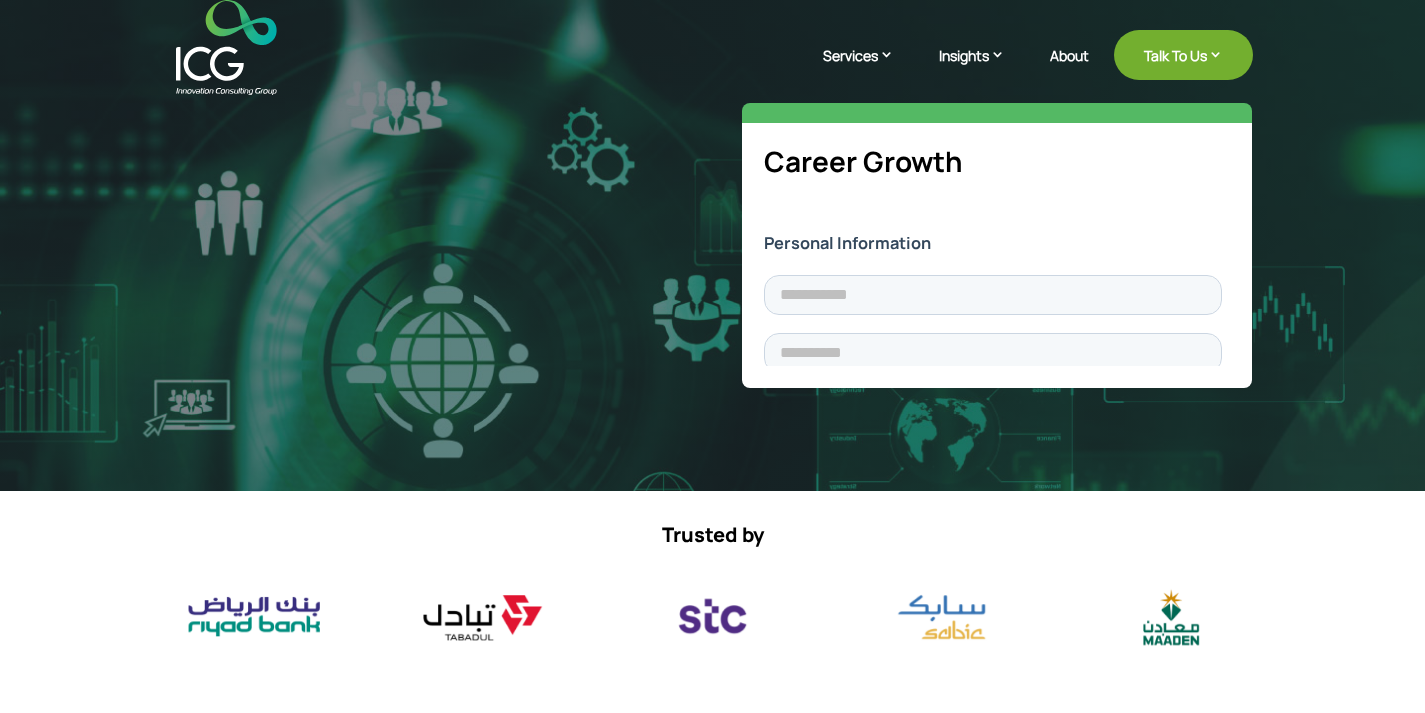 scroll, scrollTop: 0, scrollLeft: 0, axis: both 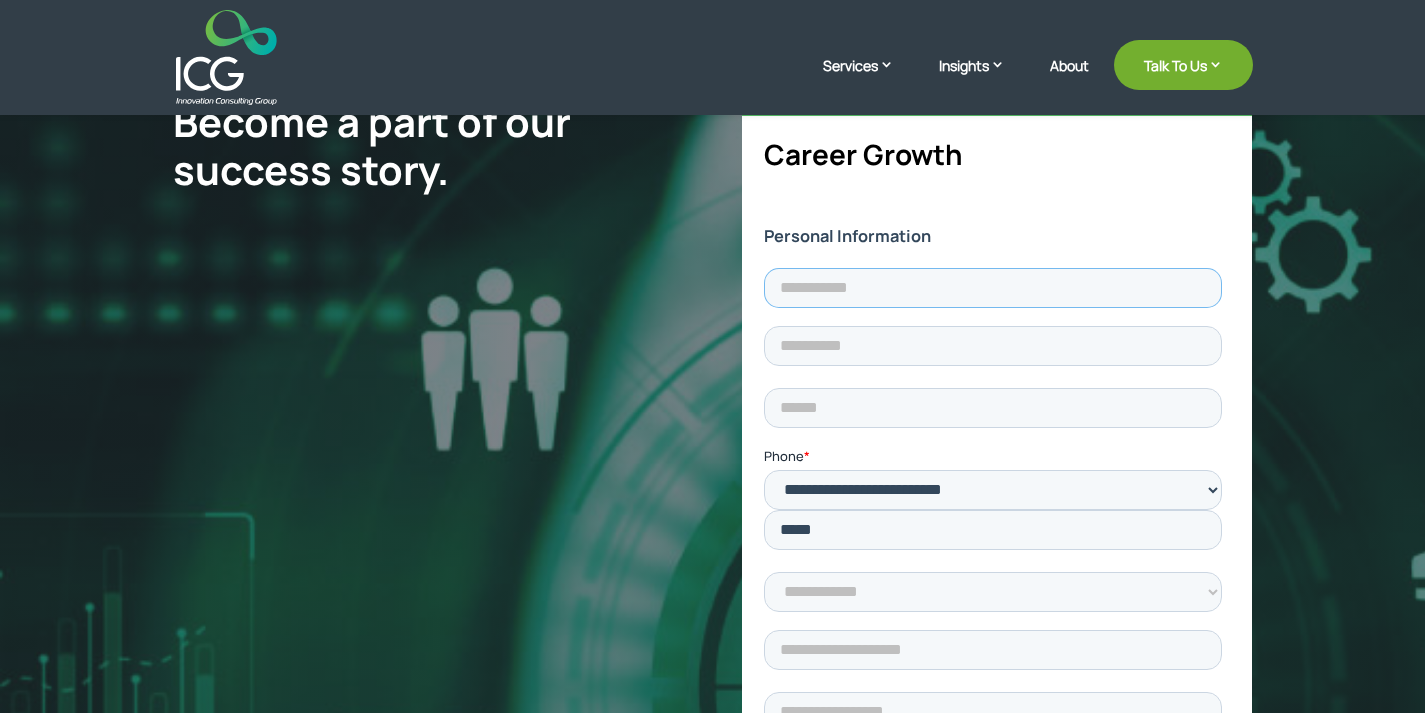 click at bounding box center [993, 287] 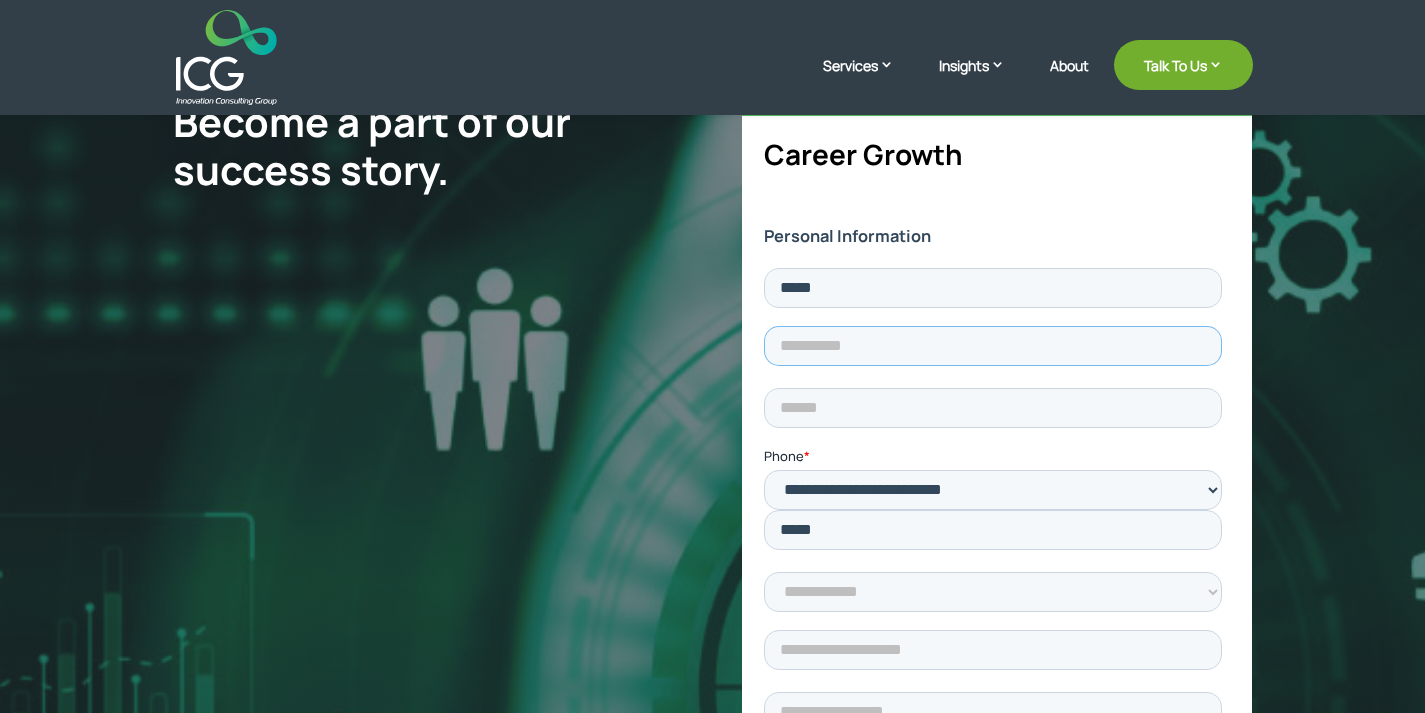 type on "*******" 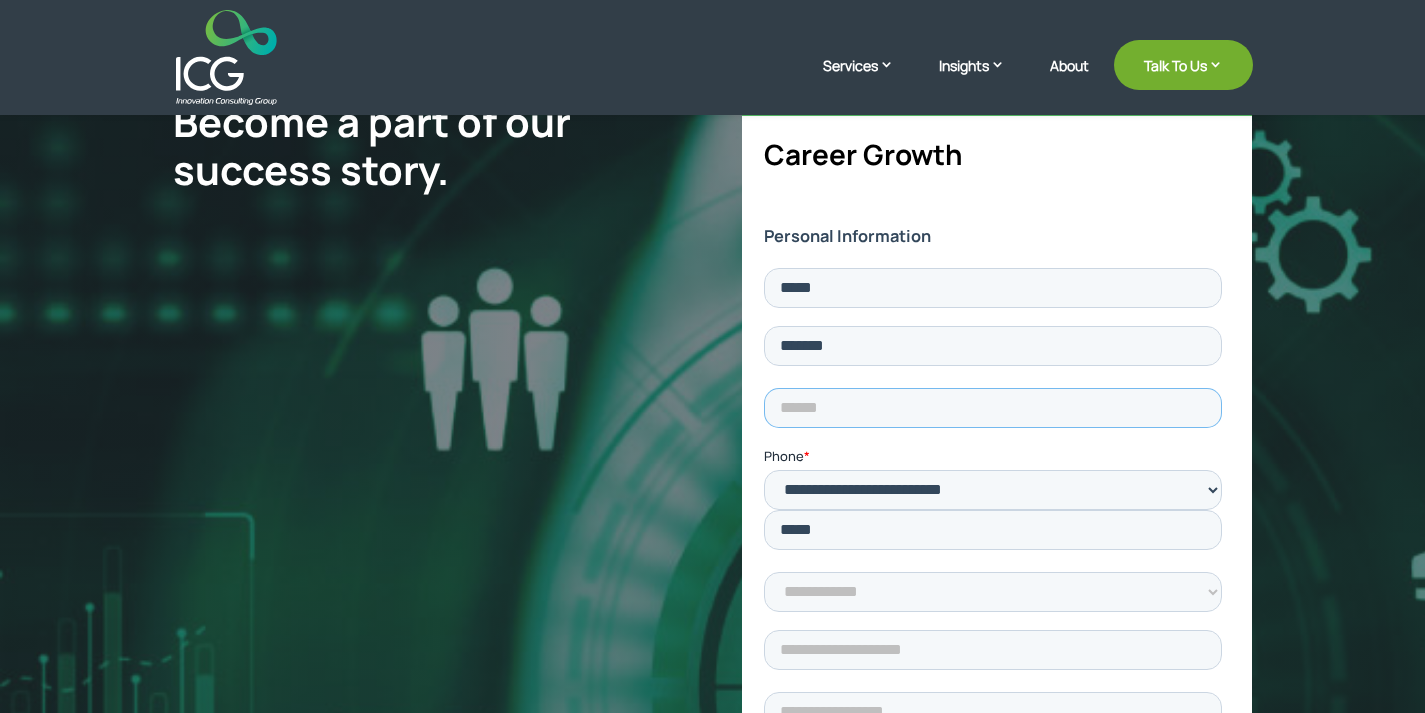 type on "**********" 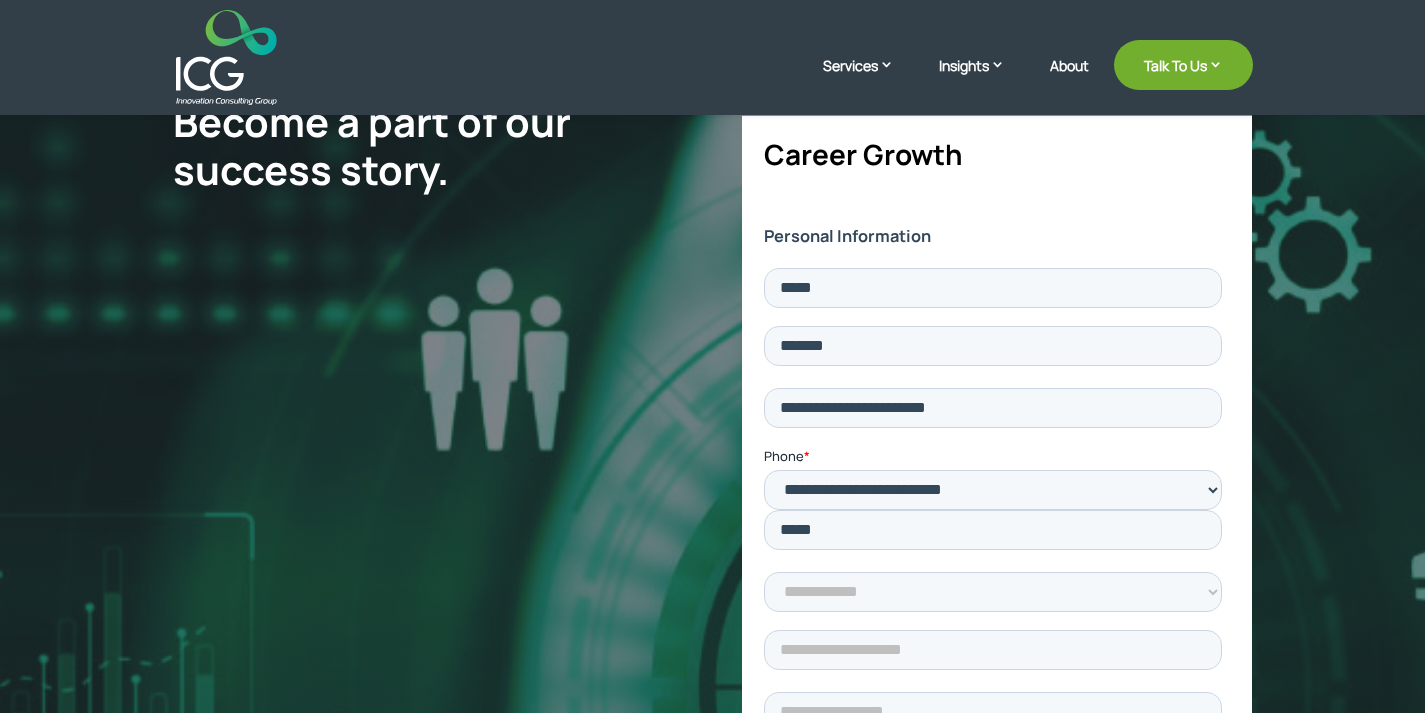 type on "**********" 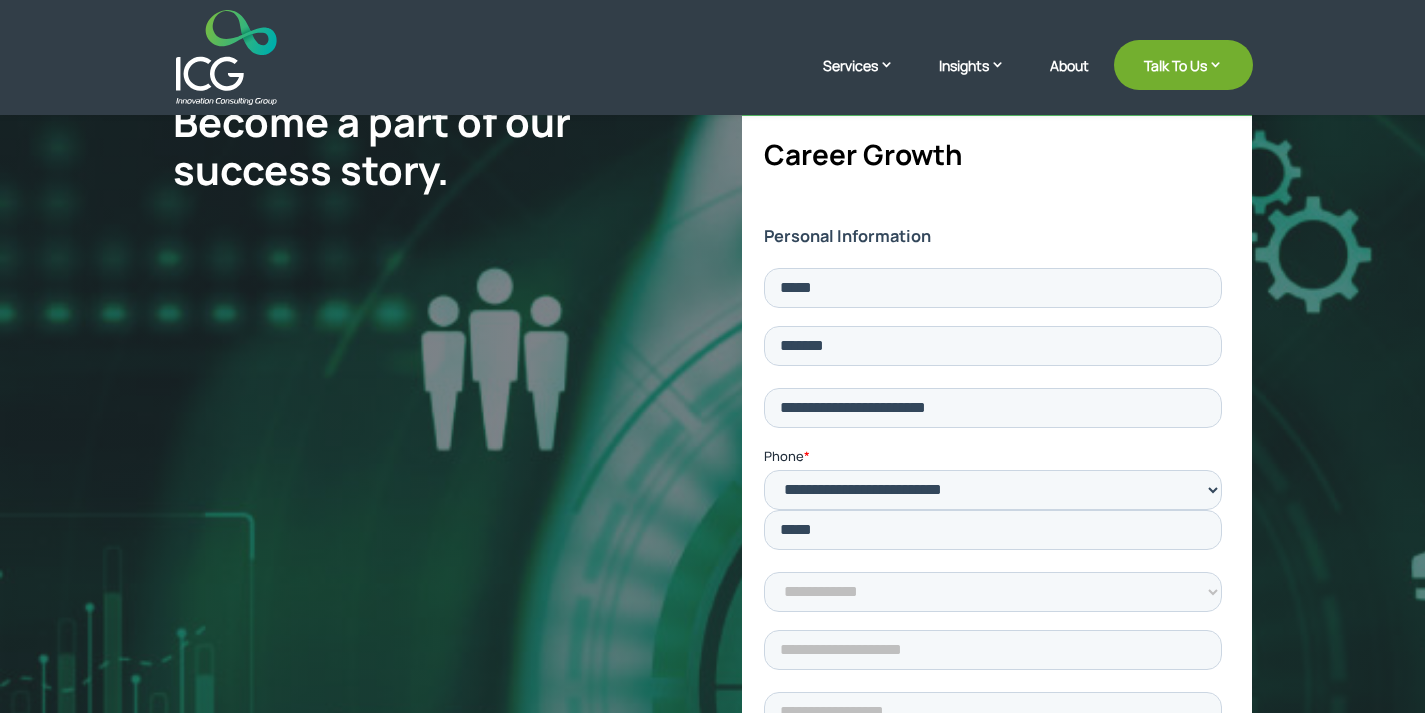 drag, startPoint x: 655, startPoint y: 360, endPoint x: 760, endPoint y: 361, distance: 105.00476 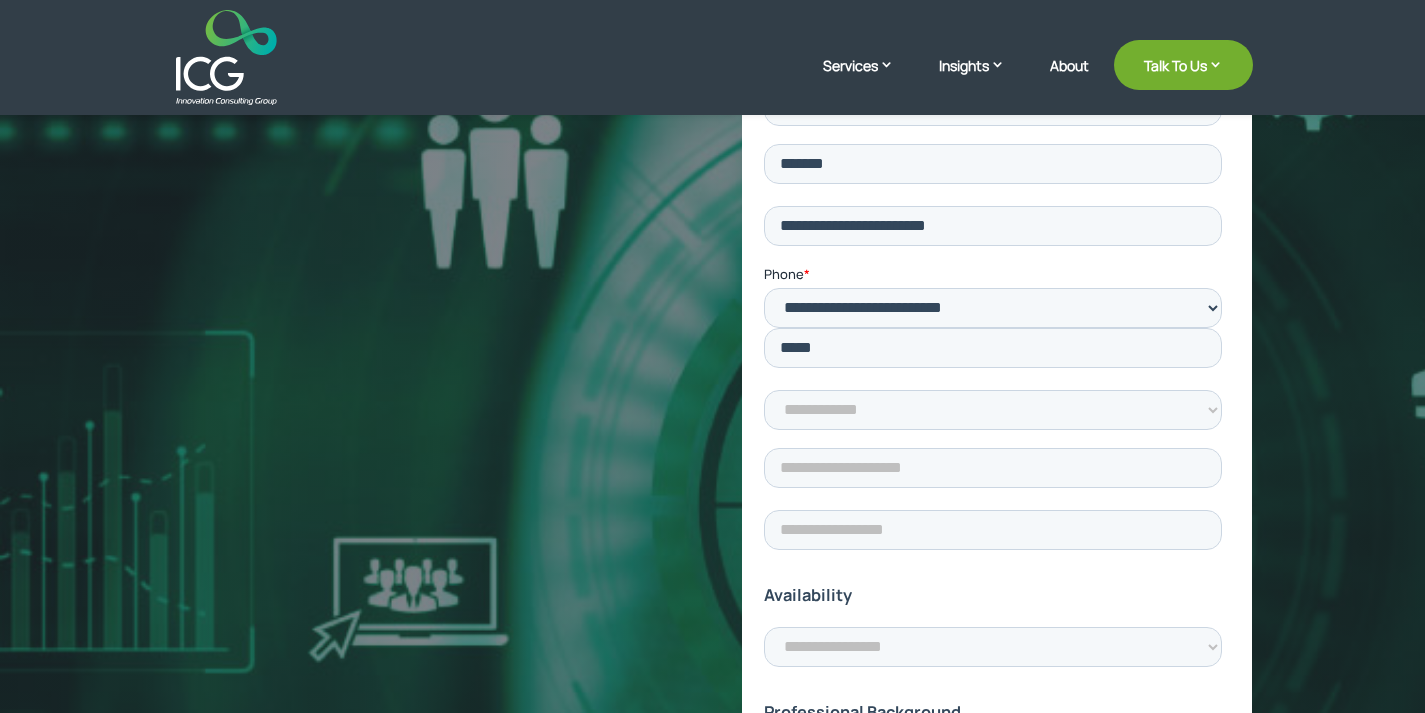 scroll, scrollTop: 300, scrollLeft: 0, axis: vertical 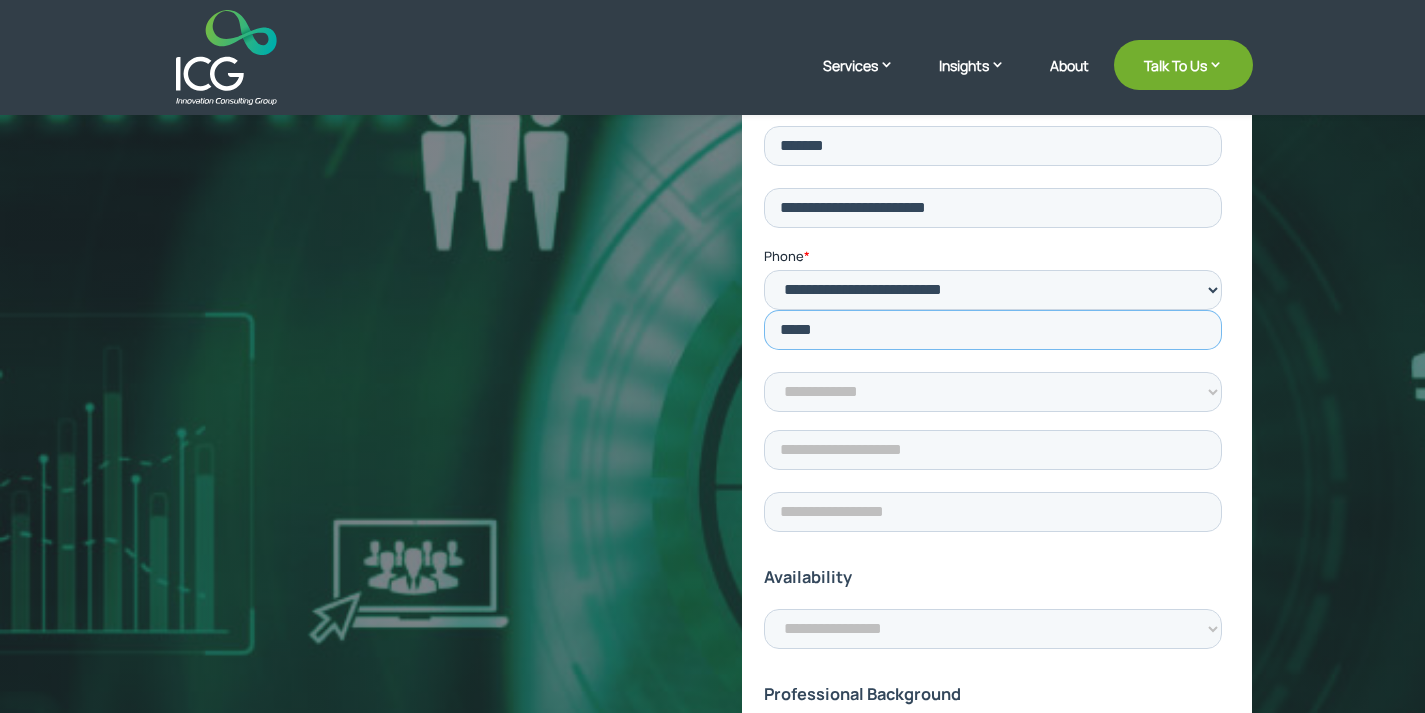 click on "****" at bounding box center (993, 329) 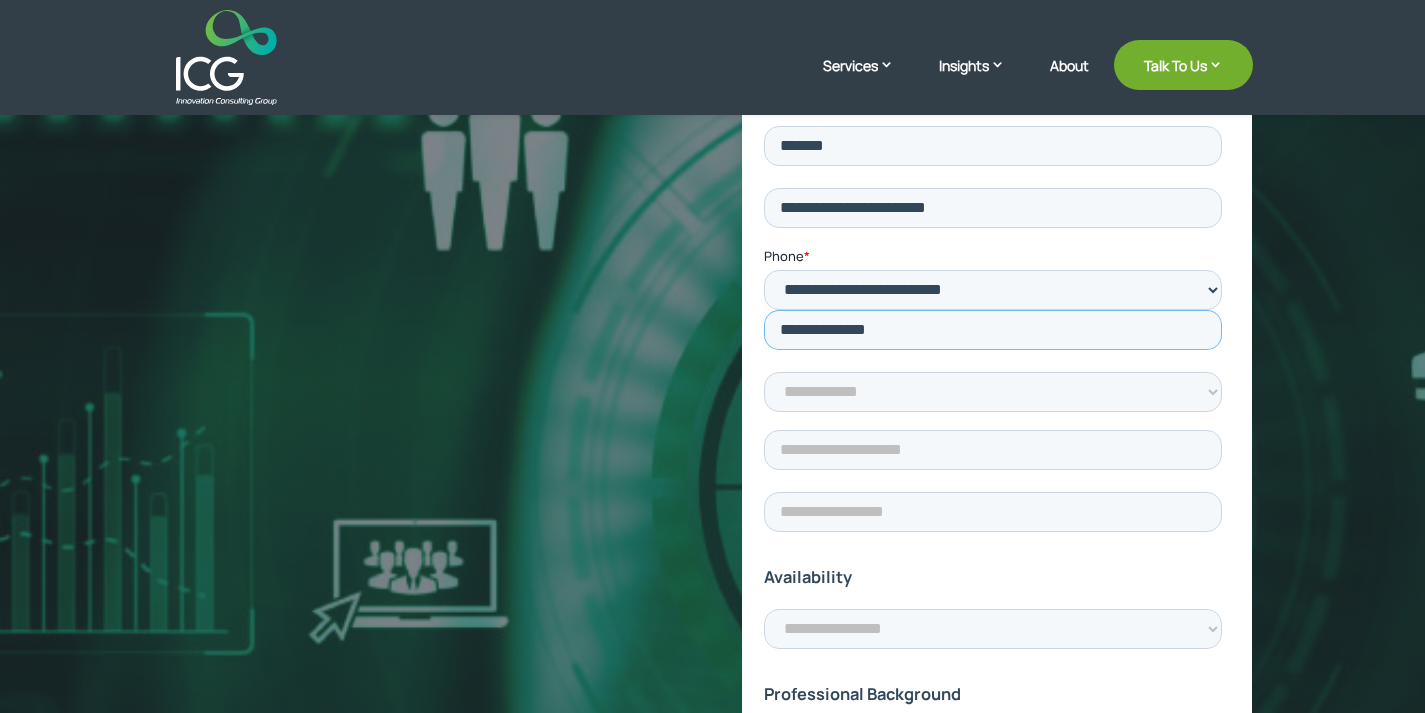 drag, startPoint x: 961, startPoint y: 237, endPoint x: 967, endPoint y: 253, distance: 17.088007 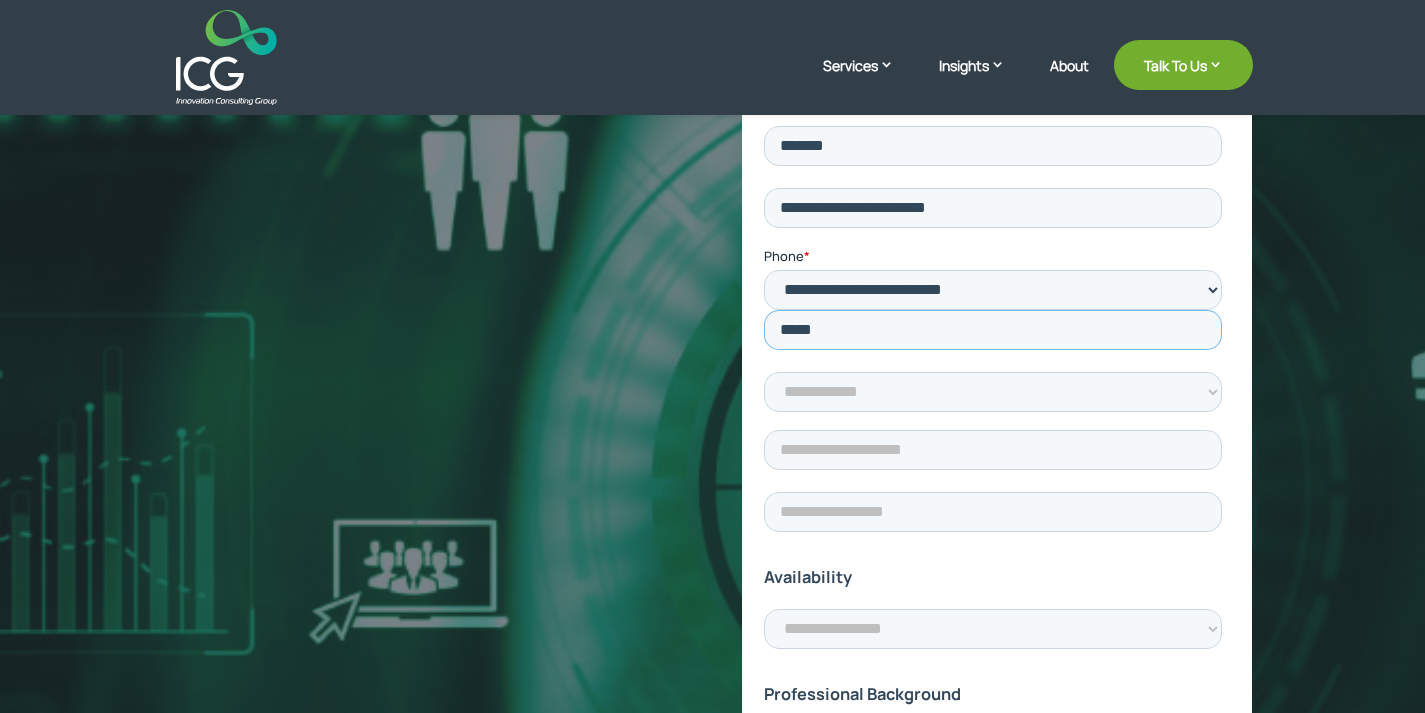 type on "**********" 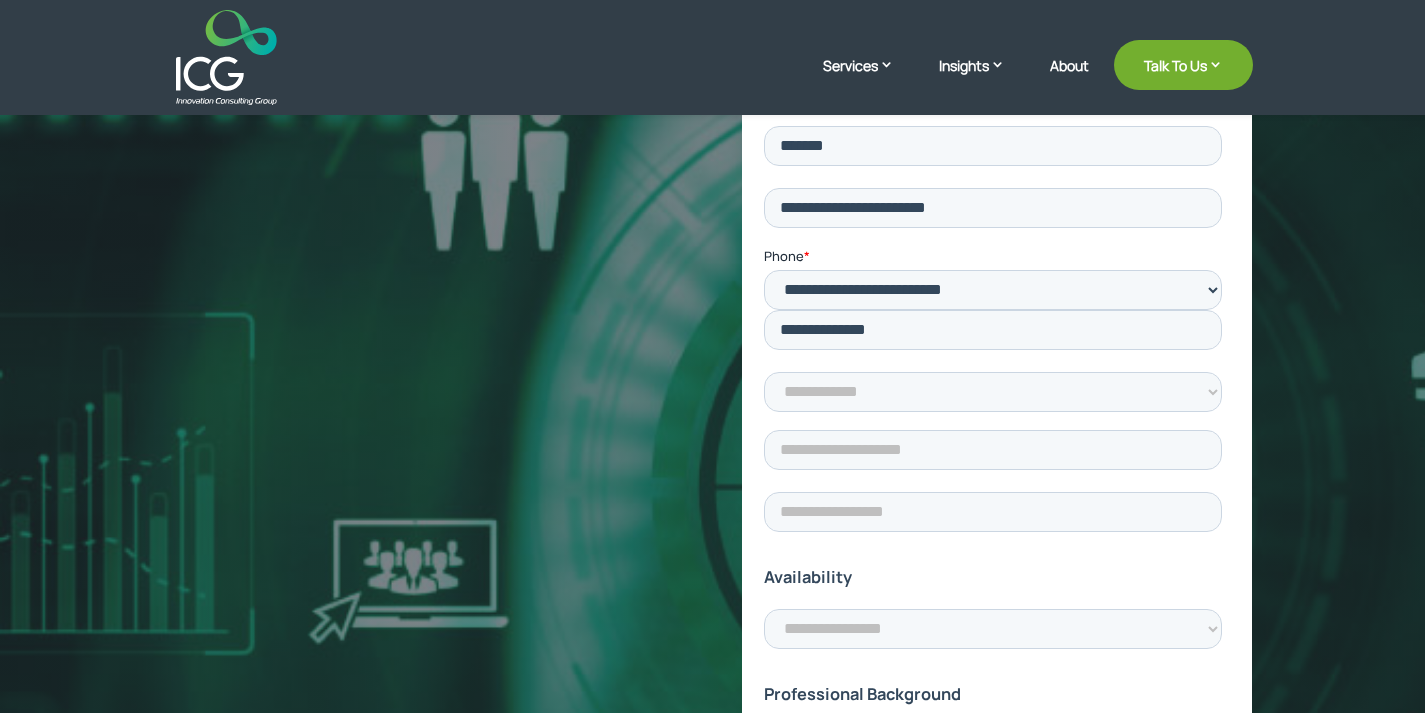 click on "Become a part of our success story.
Career Growth" at bounding box center (713, 841) 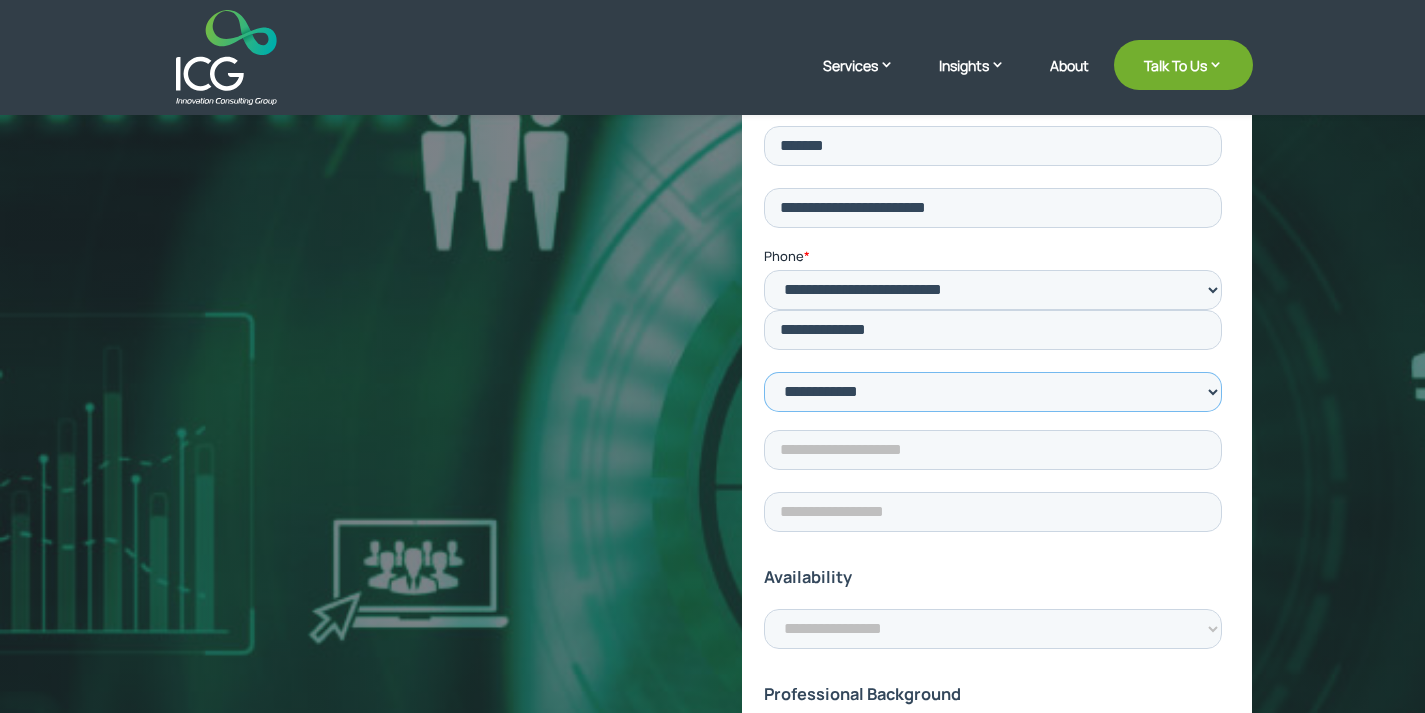 click on "**********" at bounding box center (993, 391) 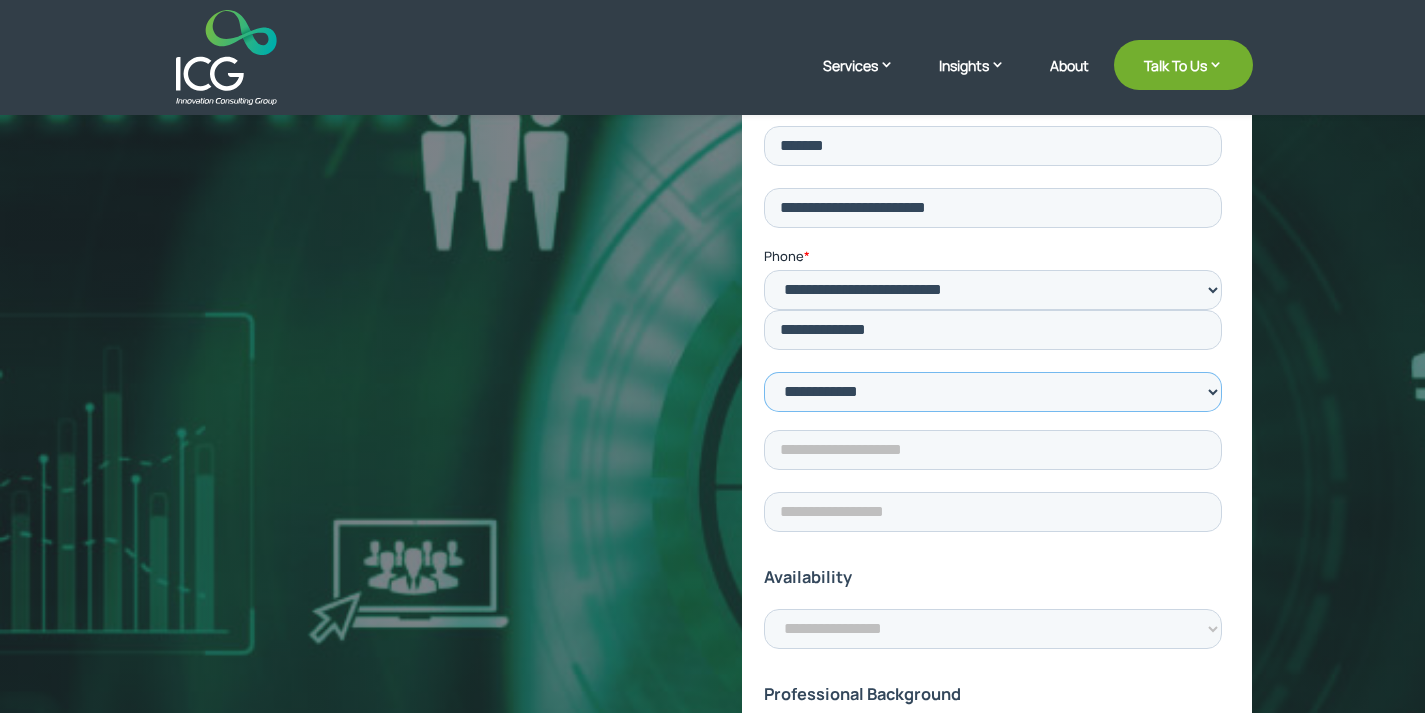 select on "******" 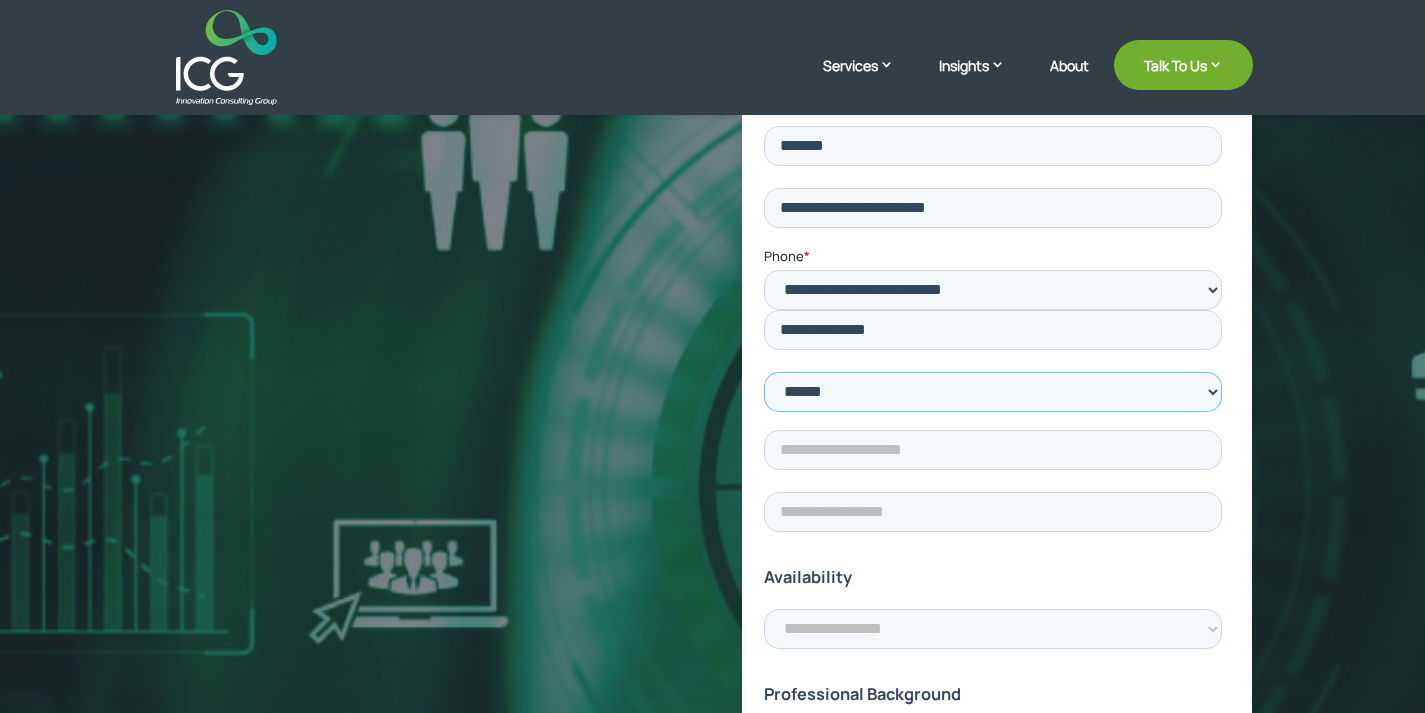 click on "**********" at bounding box center (993, 391) 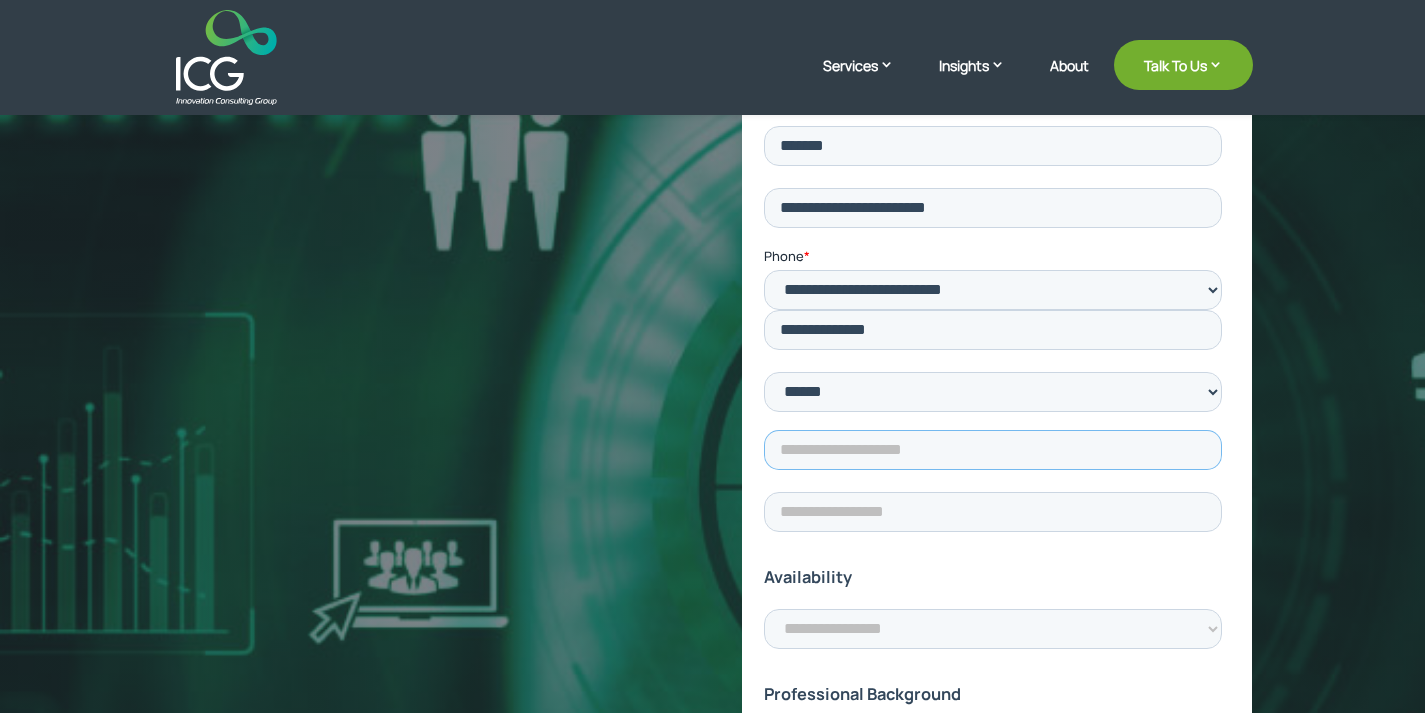 click at bounding box center [993, 449] 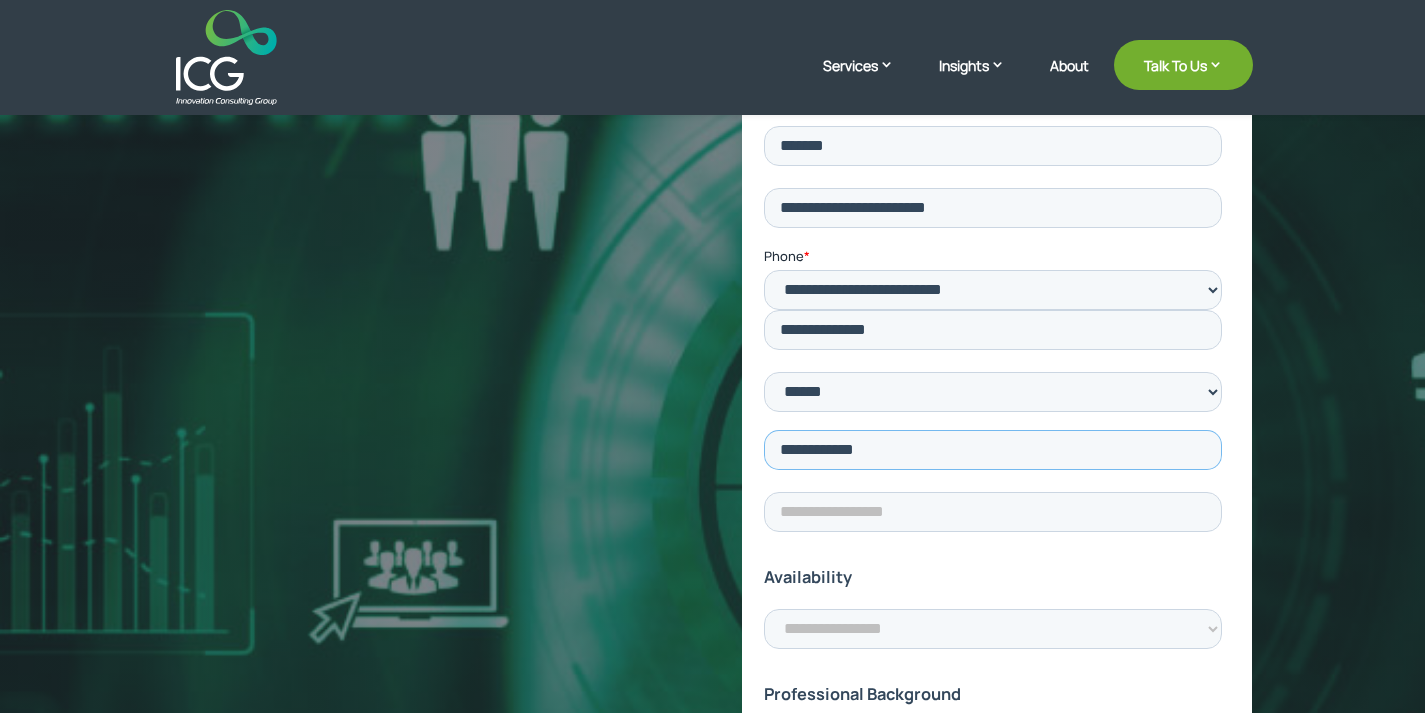 type on "**********" 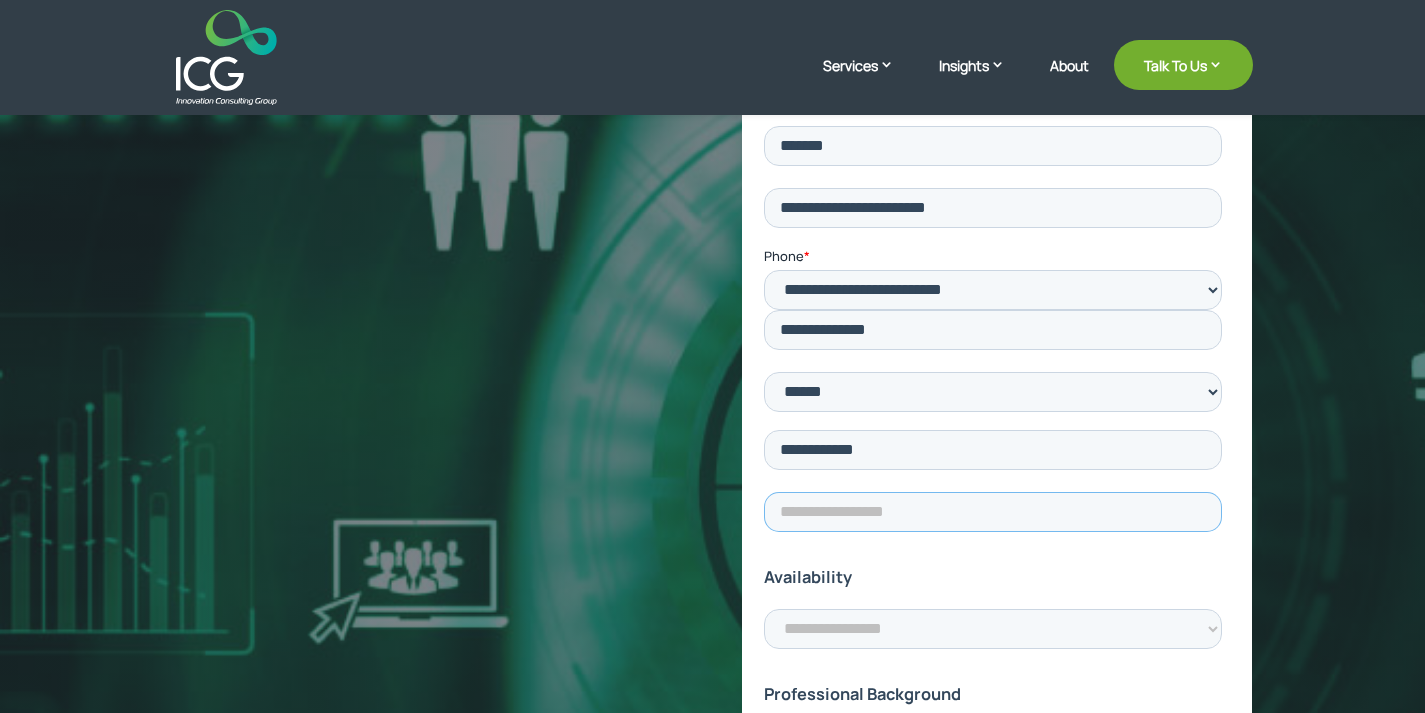 click at bounding box center (993, 511) 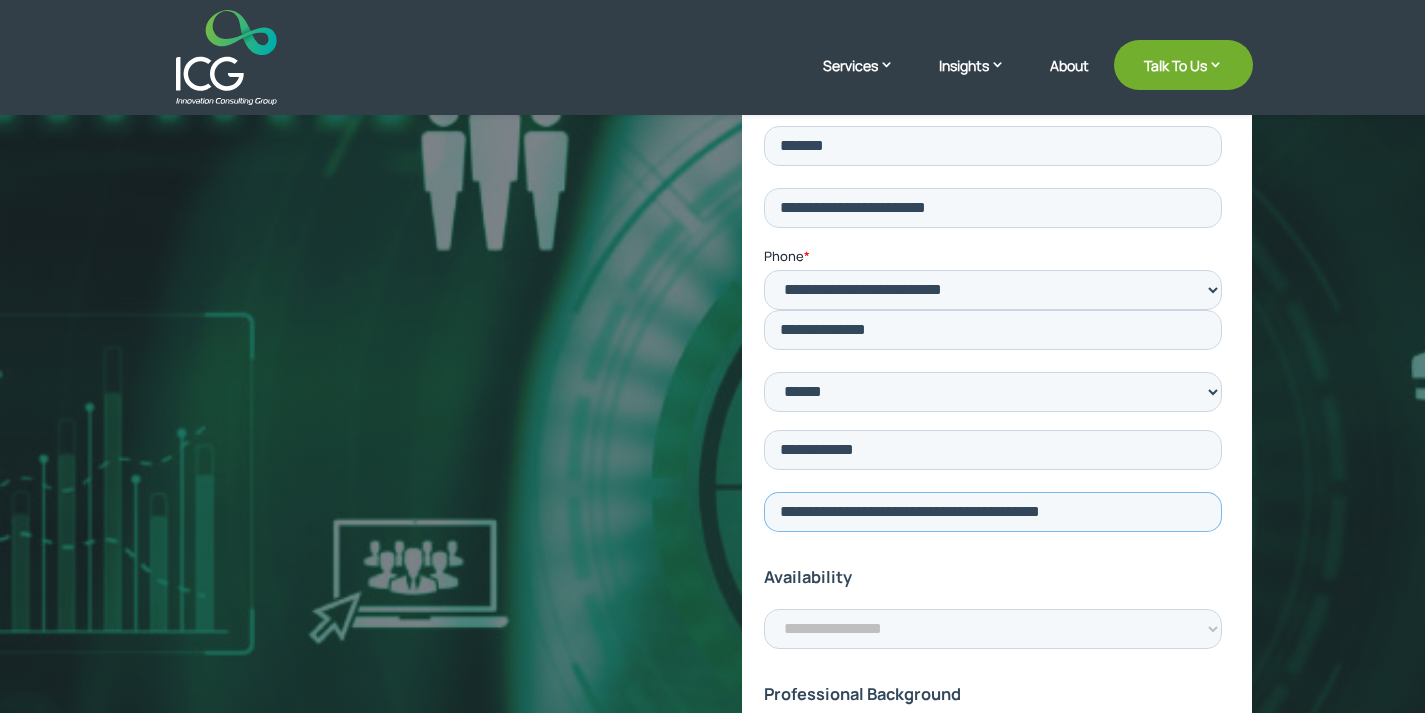 click on "**********" at bounding box center (993, 511) 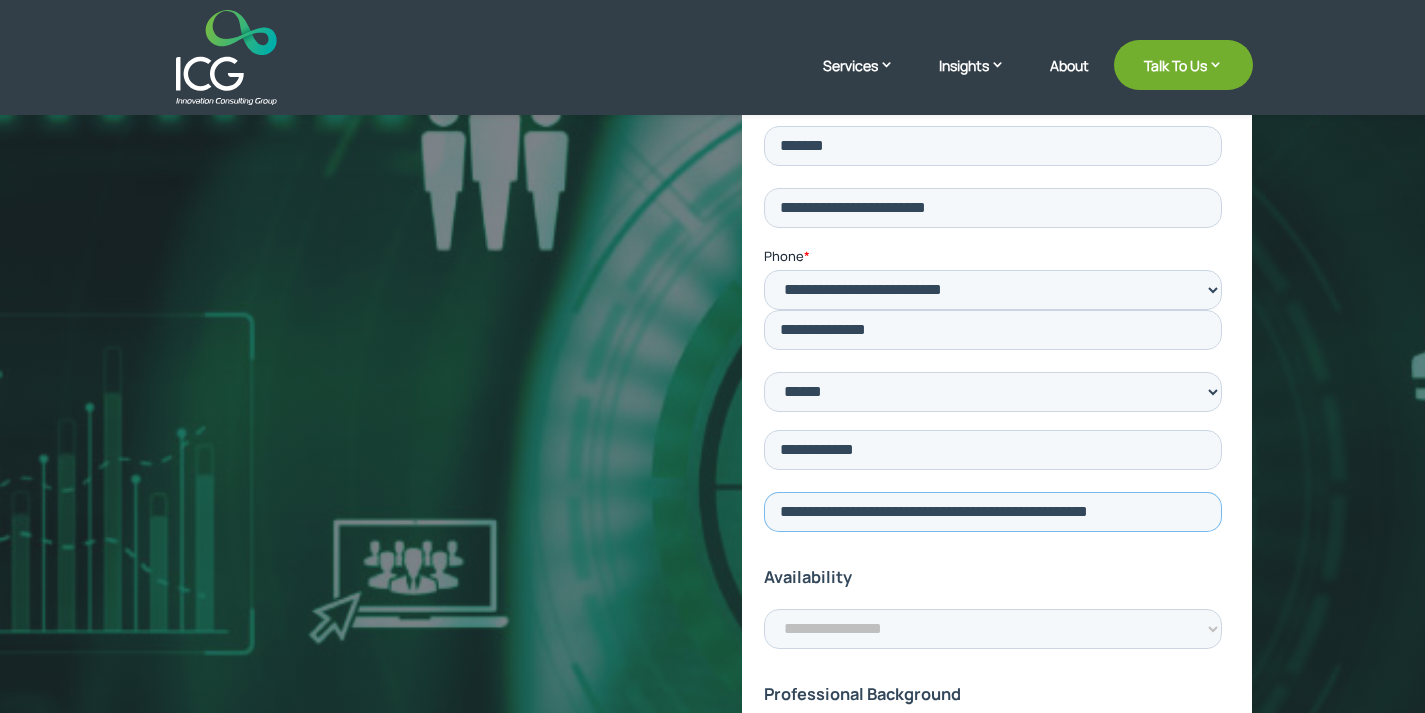 type on "**********" 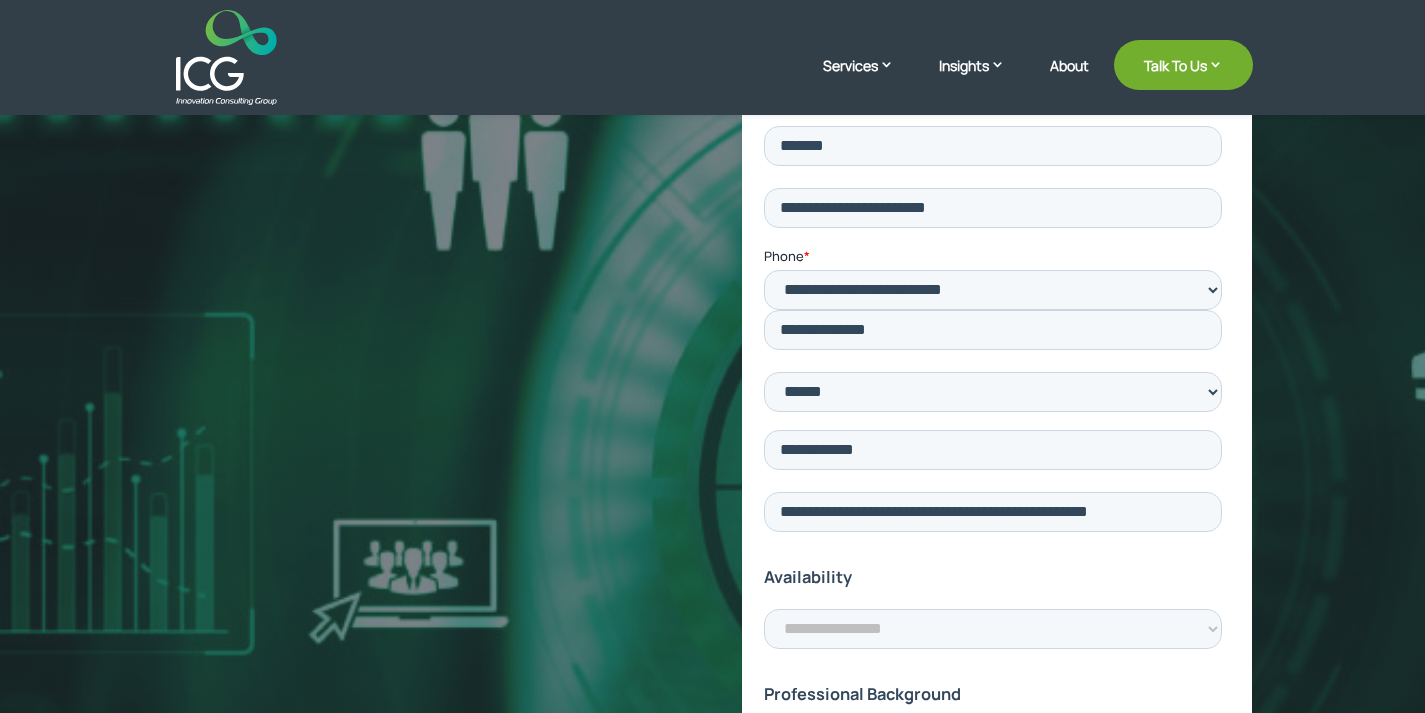 click on "Availability" at bounding box center [997, 576] 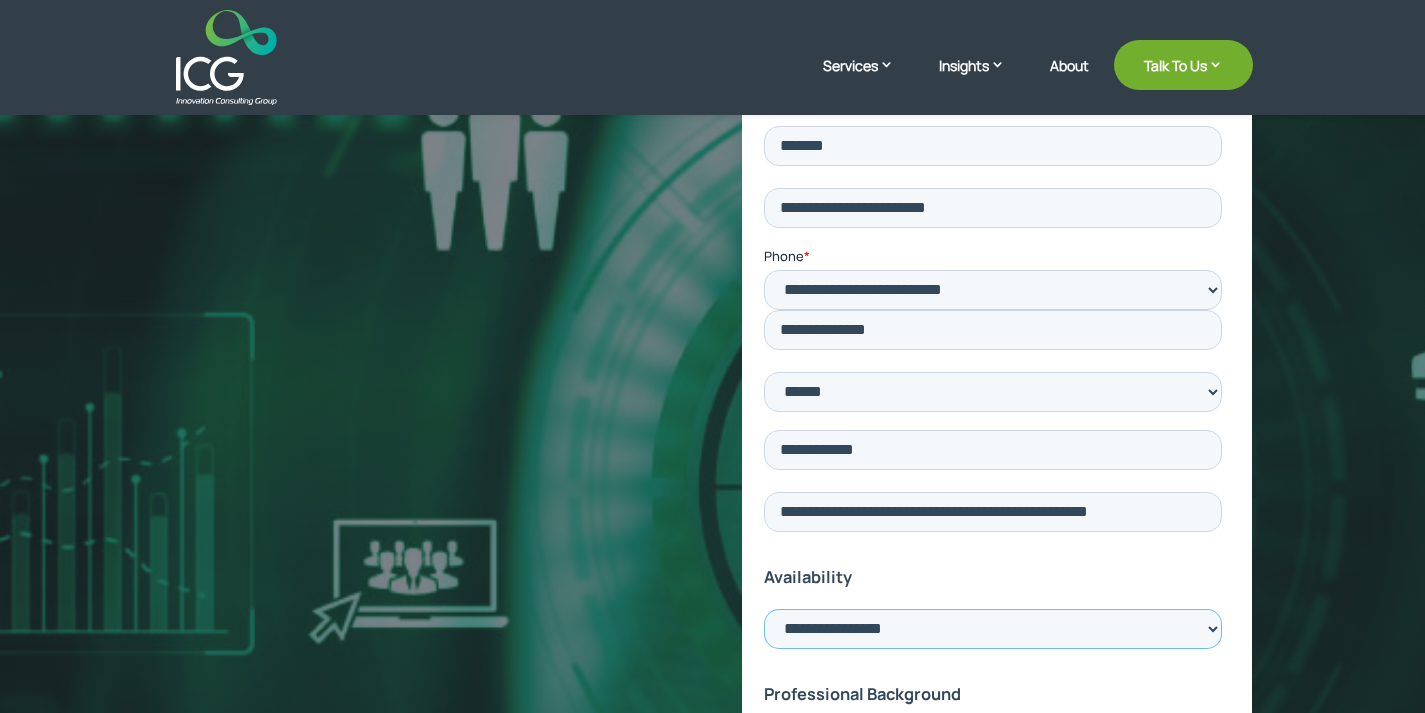 click on "**********" at bounding box center [993, 628] 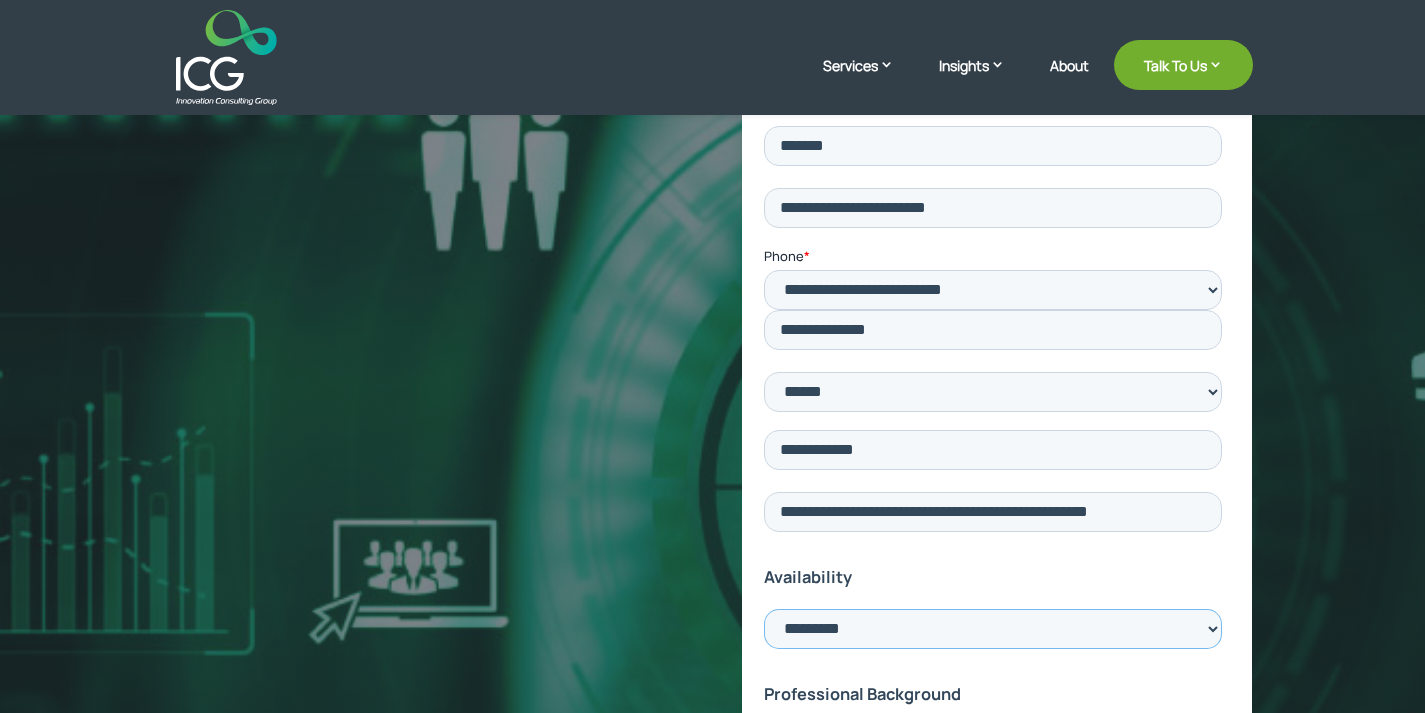 click on "**********" at bounding box center (993, 628) 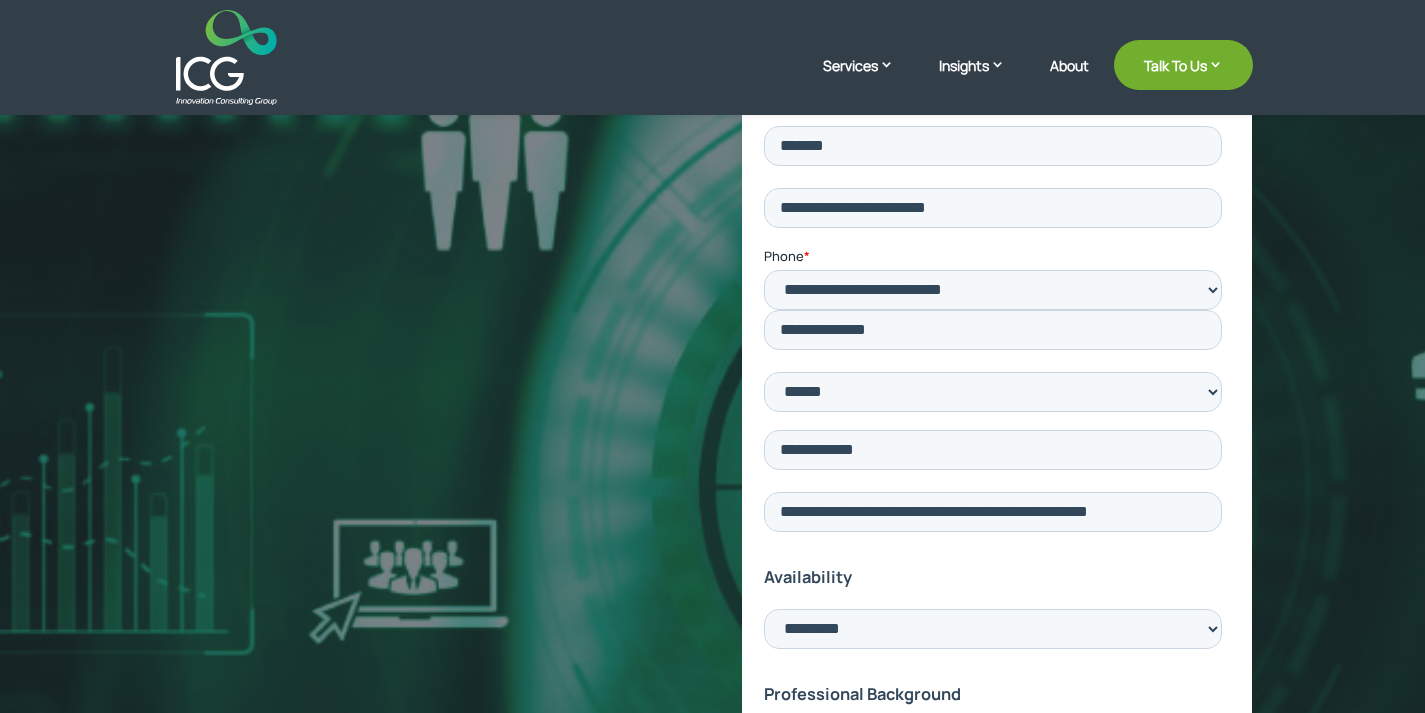 click on "Become a part of our success story.
Career Growth" at bounding box center [713, 841] 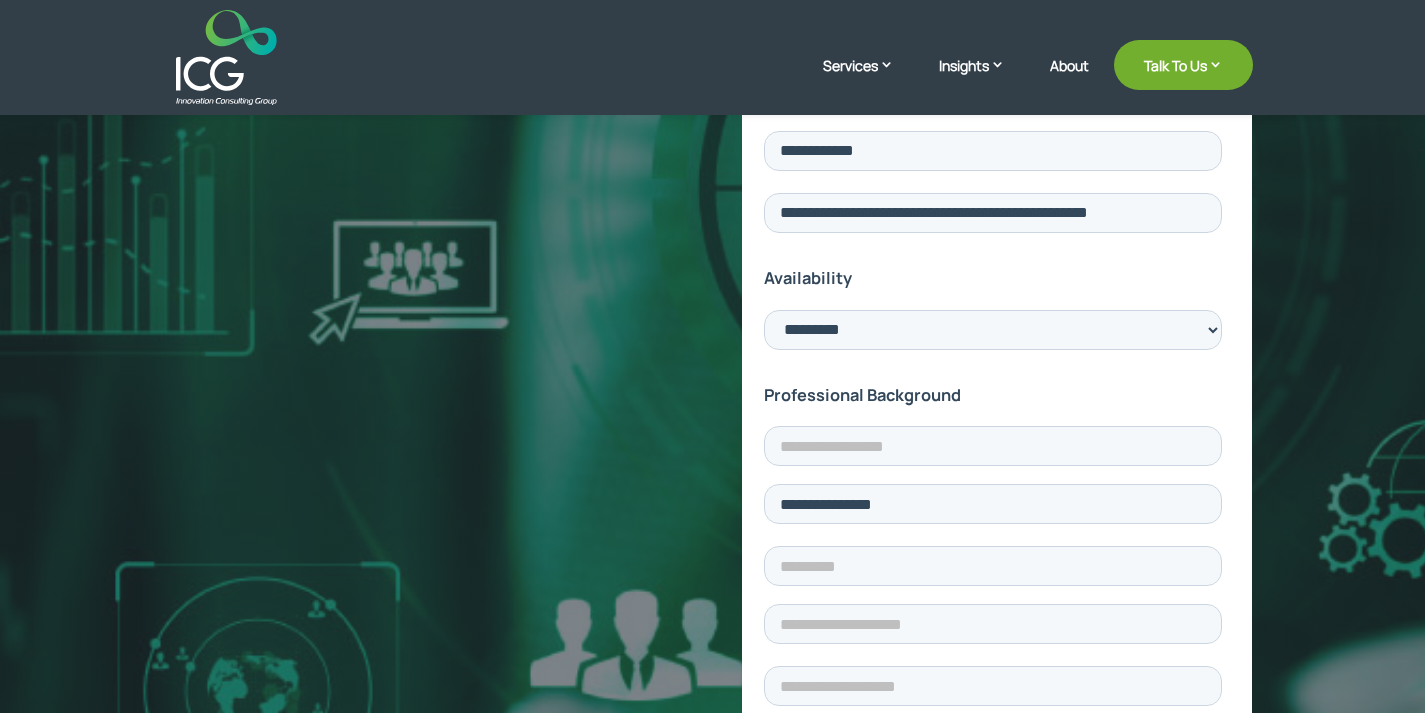 scroll, scrollTop: 600, scrollLeft: 0, axis: vertical 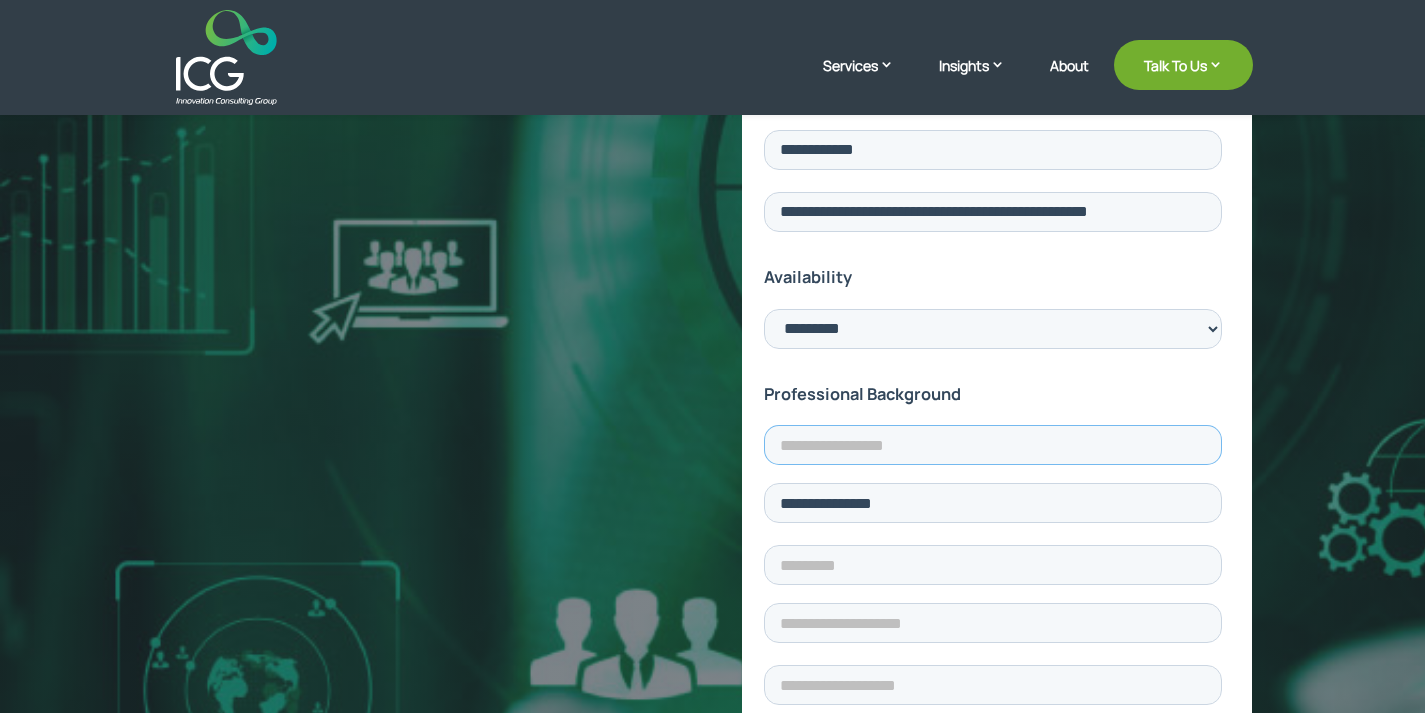 click at bounding box center (993, 445) 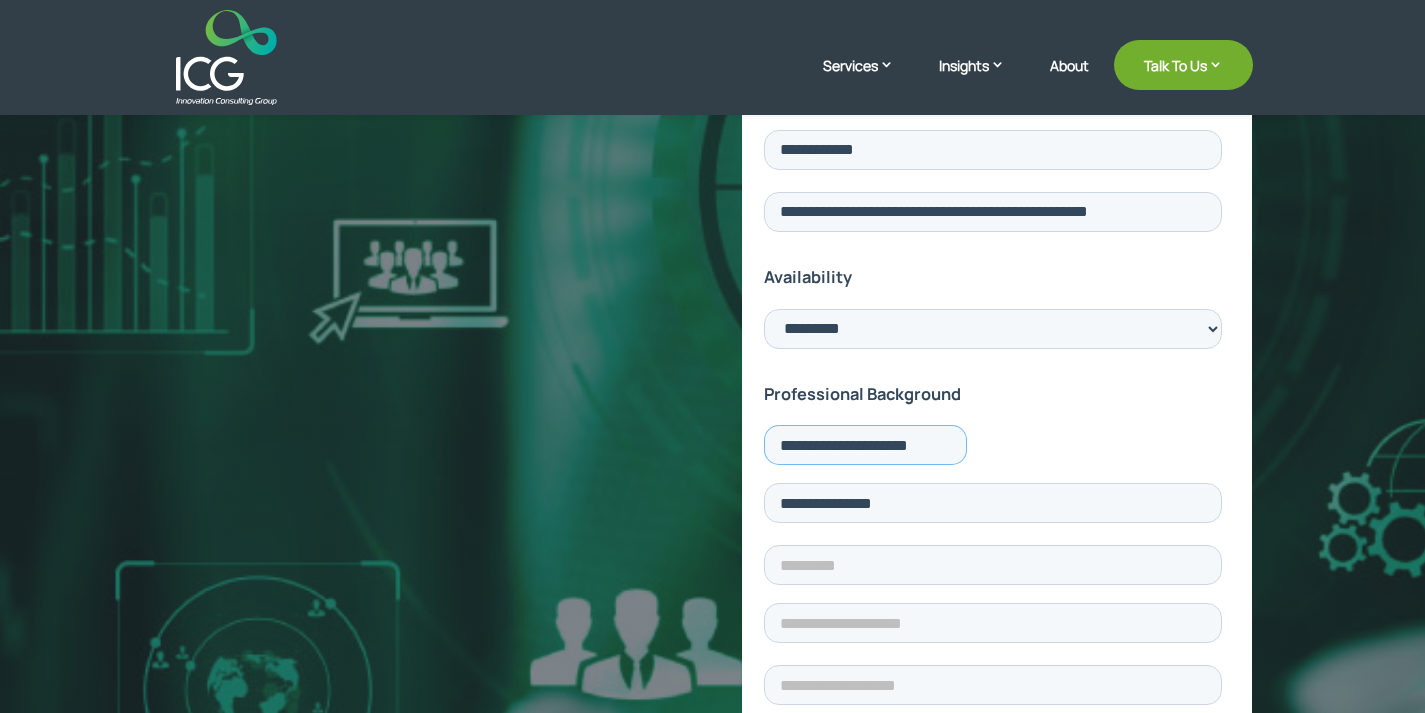 scroll, scrollTop: 0, scrollLeft: 4, axis: horizontal 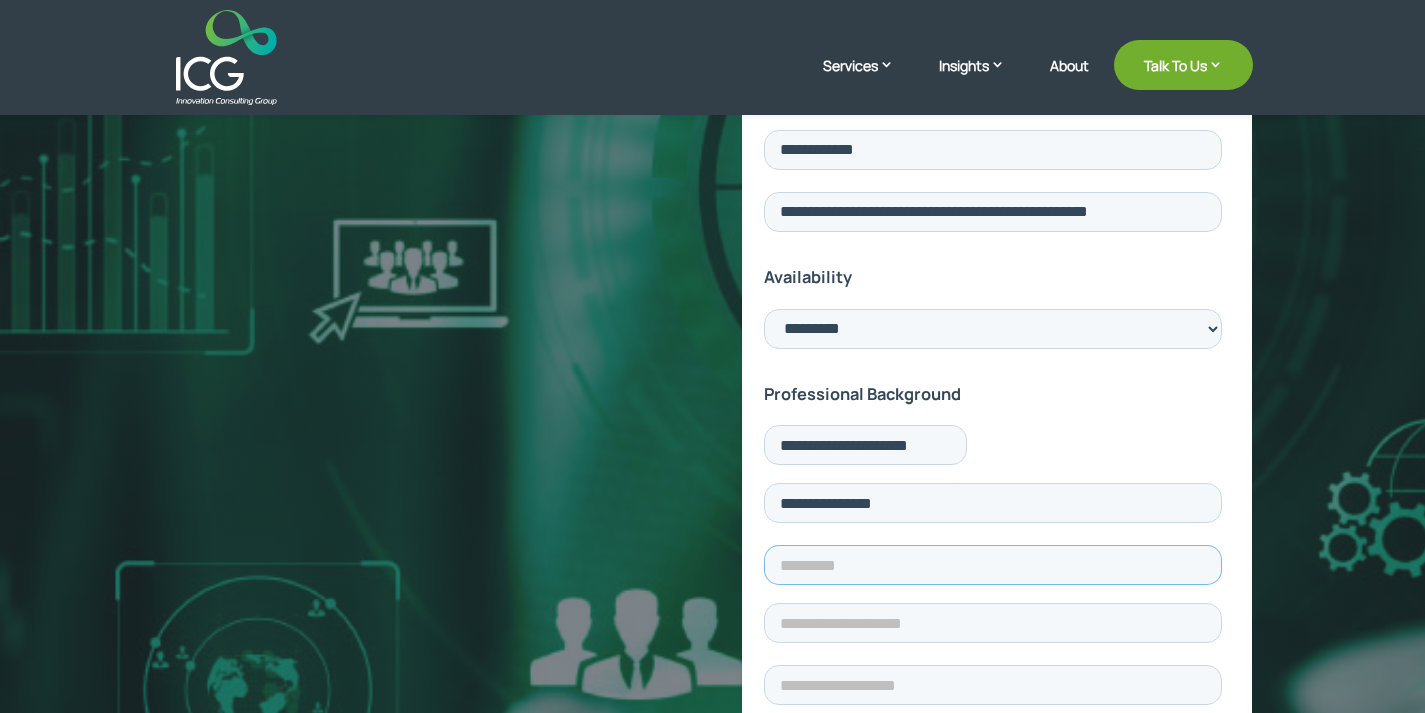 click at bounding box center (993, 565) 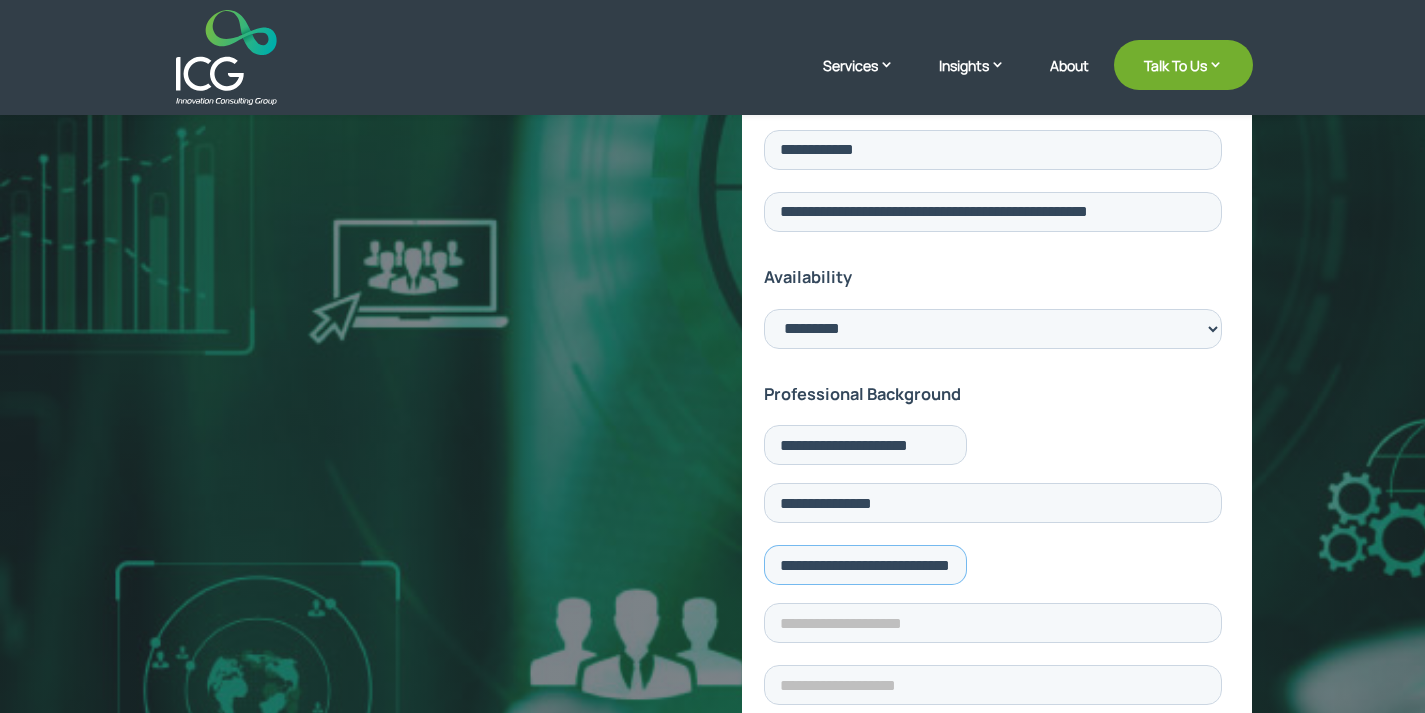 scroll, scrollTop: 0, scrollLeft: 48, axis: horizontal 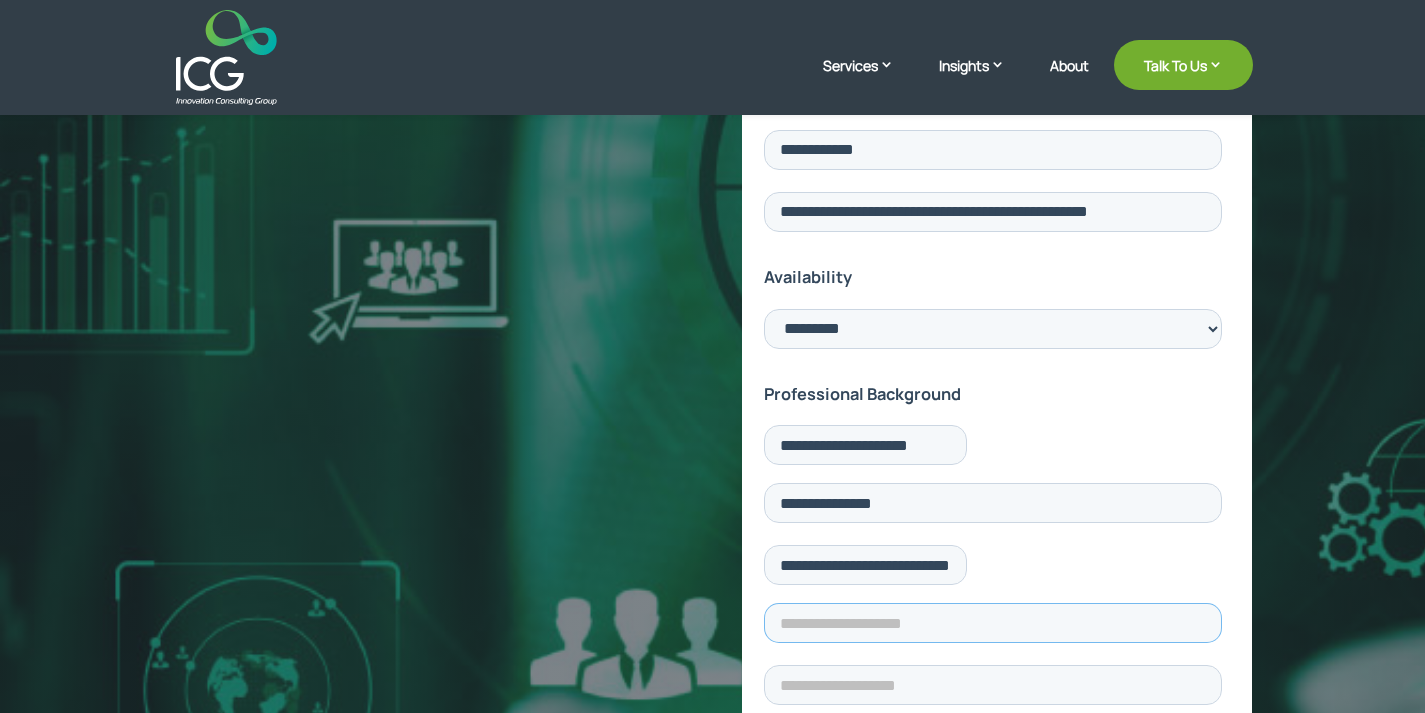 type on "*" 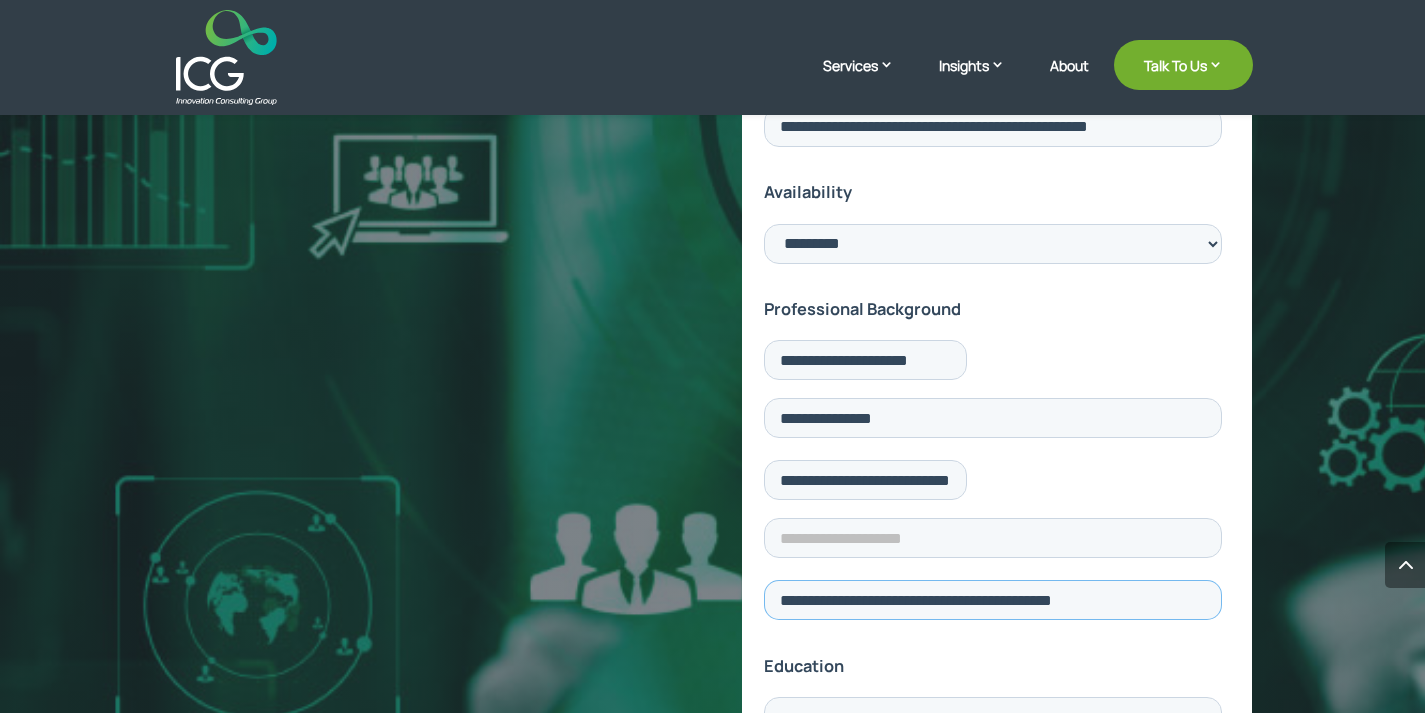 scroll, scrollTop: 900, scrollLeft: 0, axis: vertical 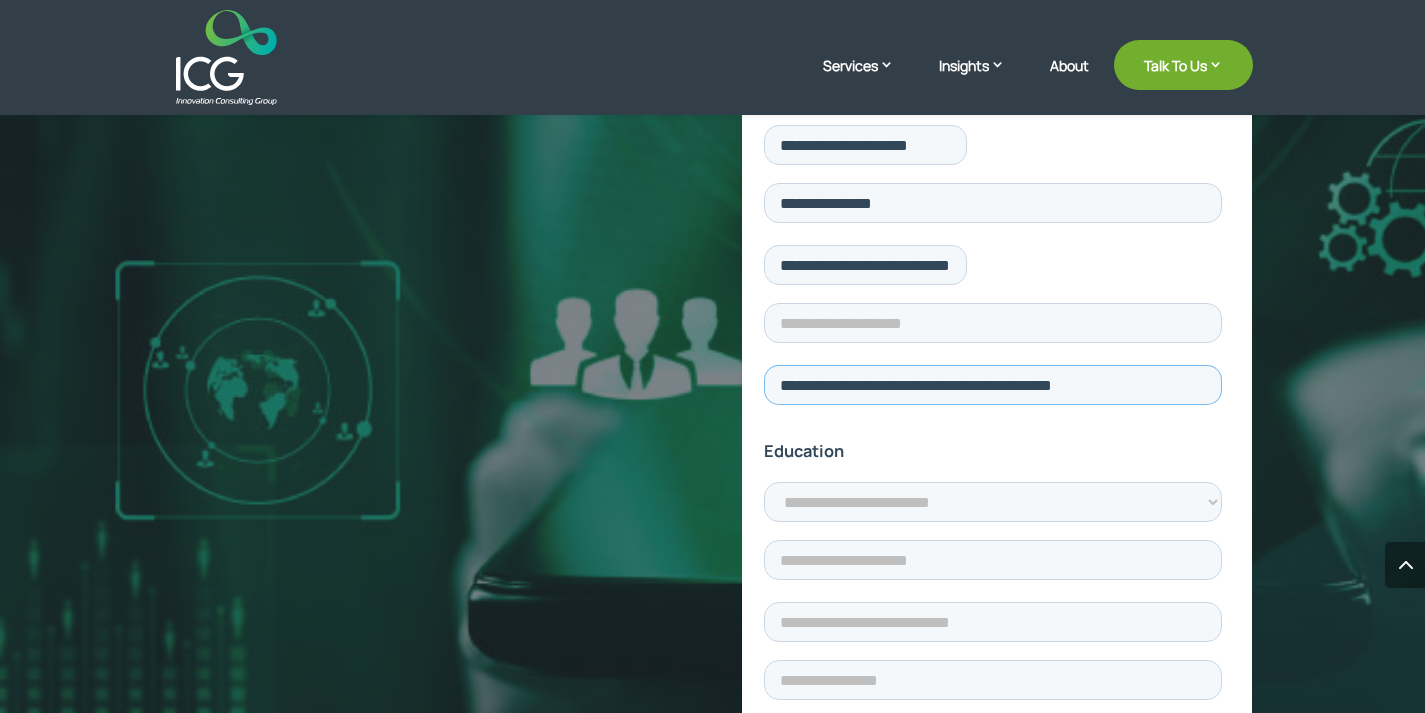 type on "**********" 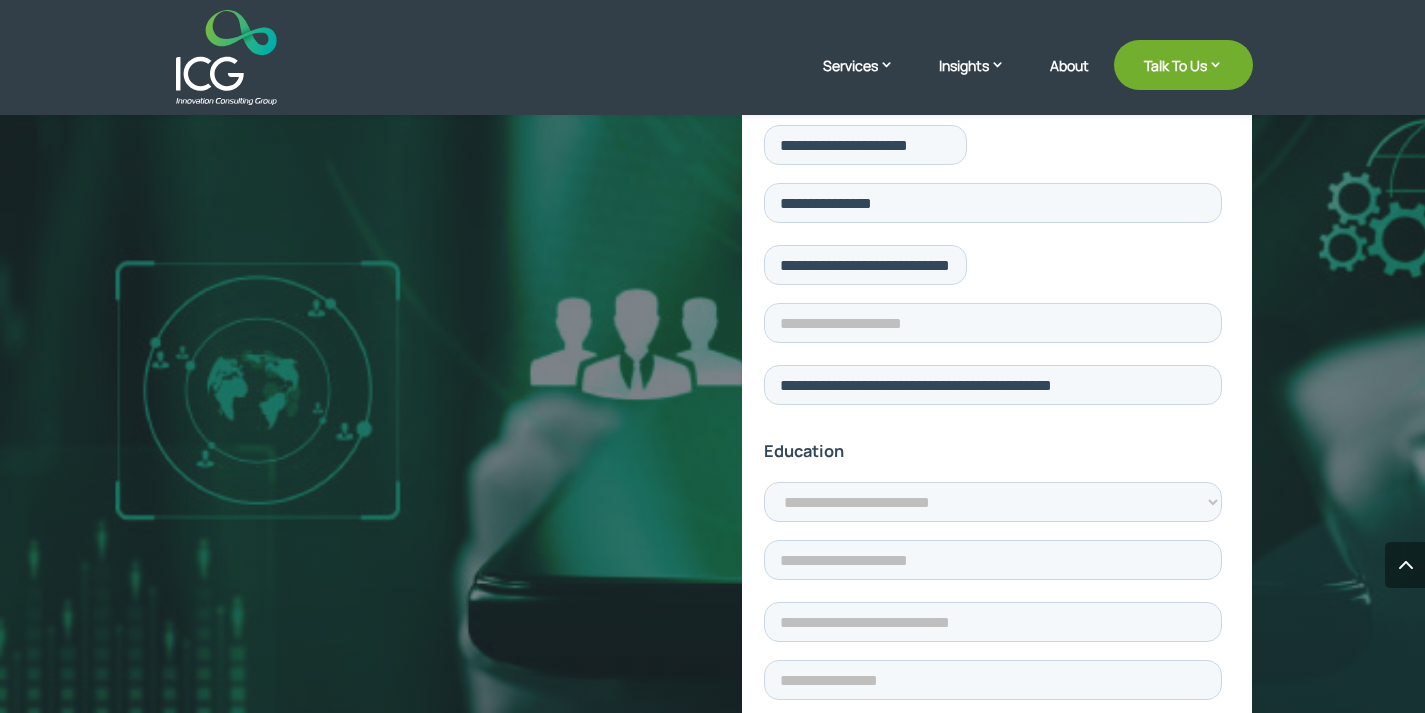 click on "Education" at bounding box center [997, 450] 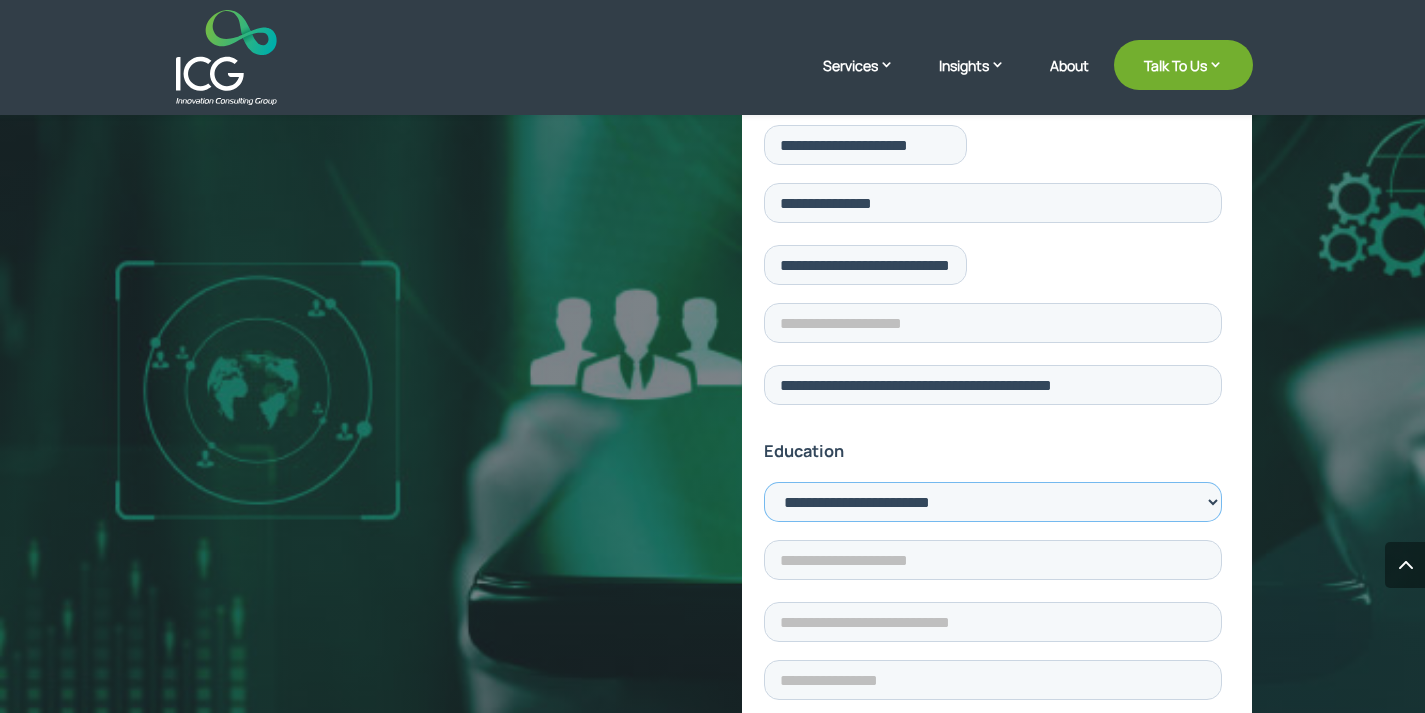 click on "**********" at bounding box center [993, 502] 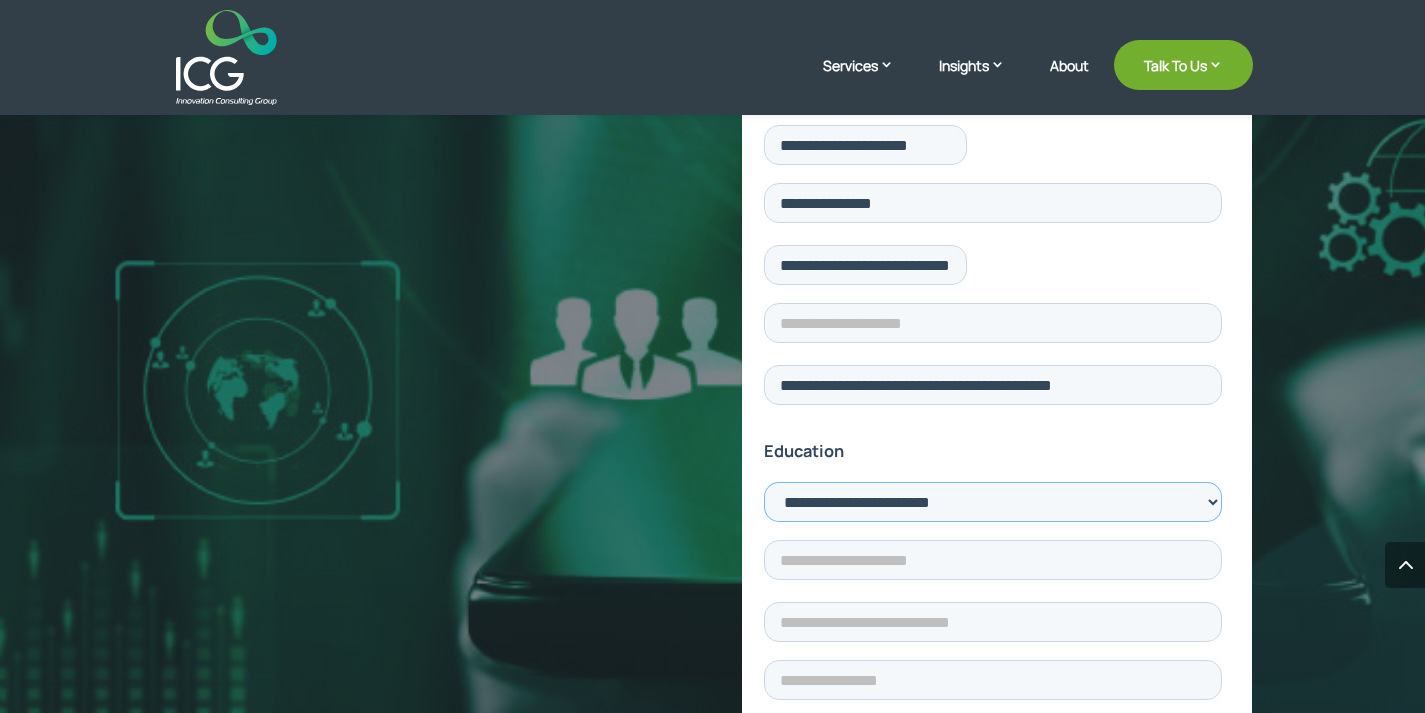 select on "*********" 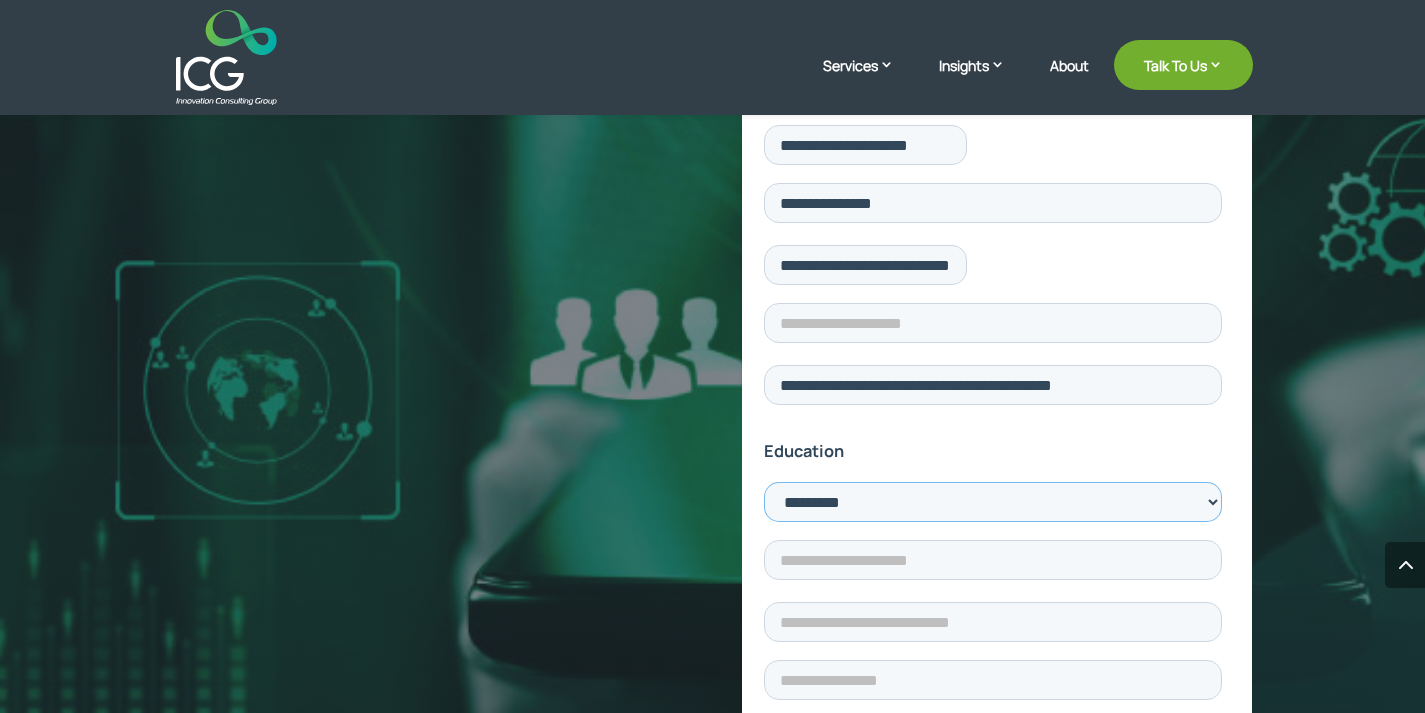 click on "**********" at bounding box center (993, 502) 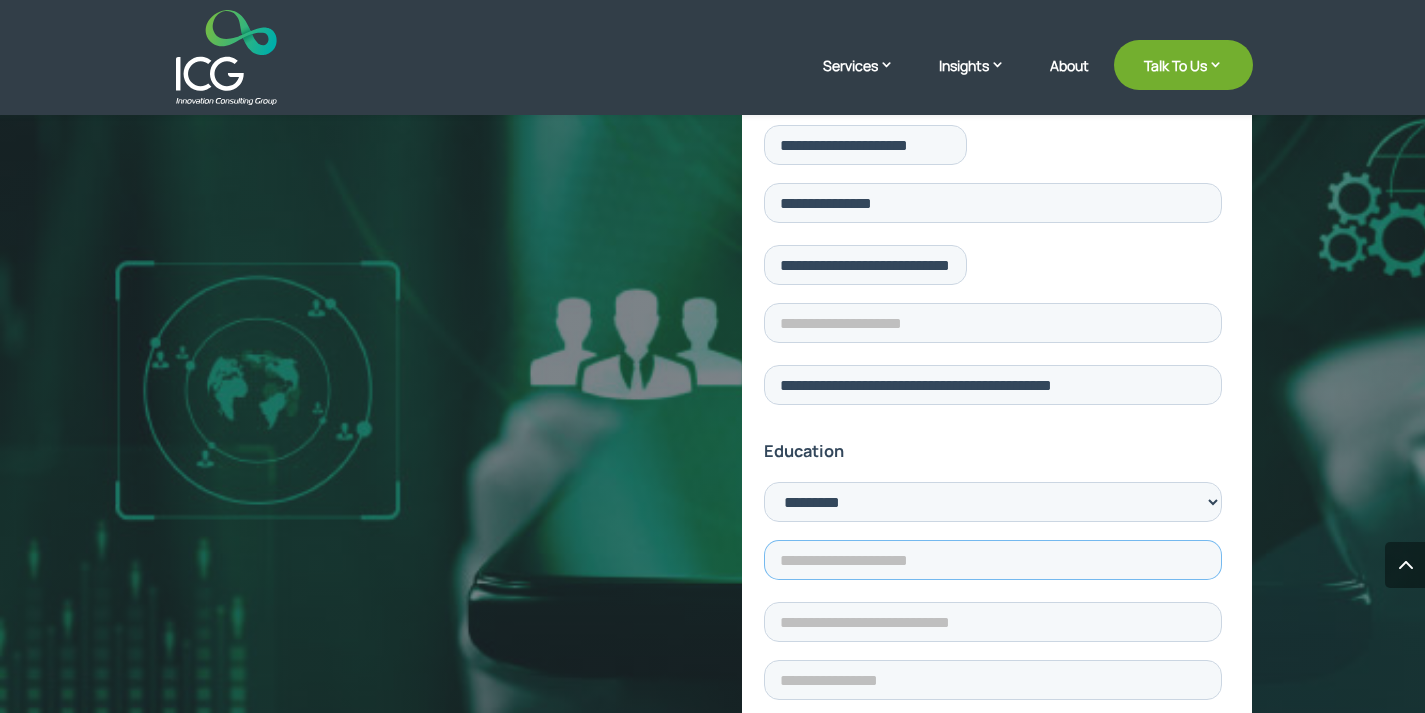 click at bounding box center (993, 560) 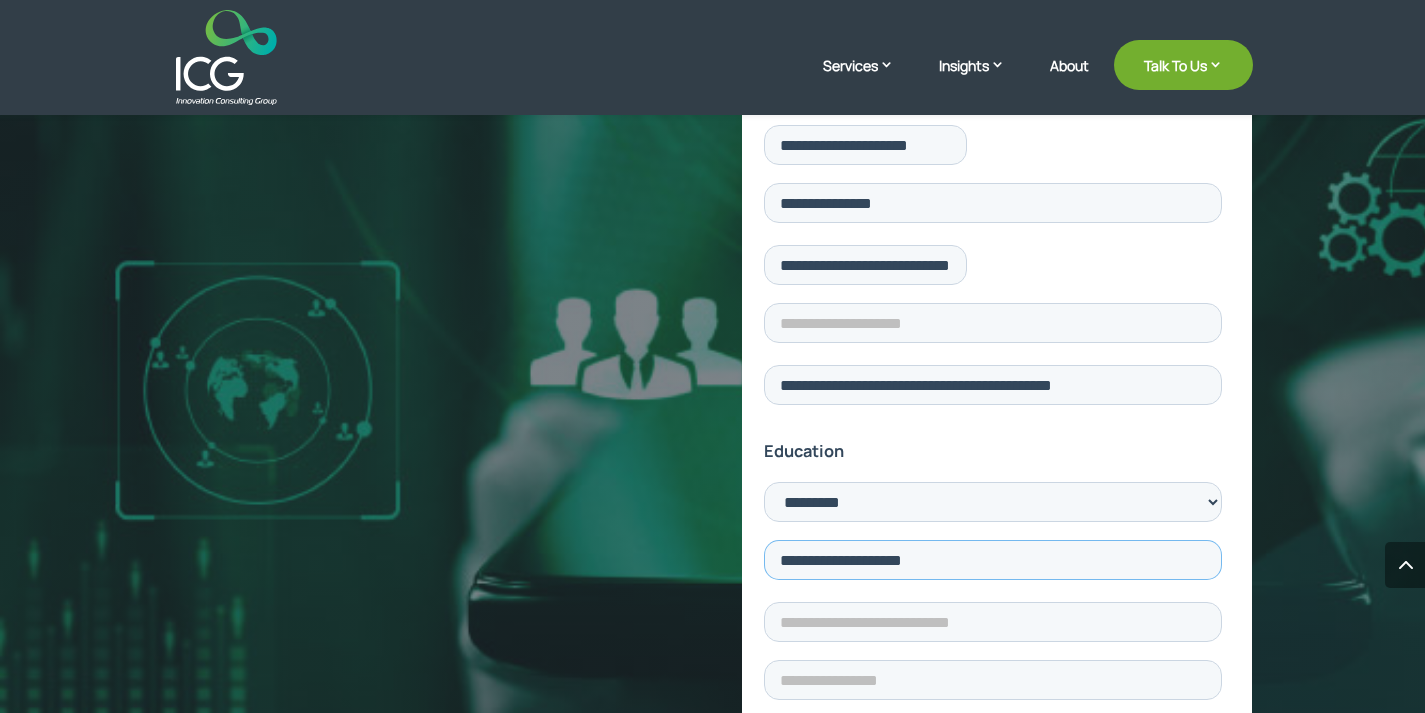 type on "**********" 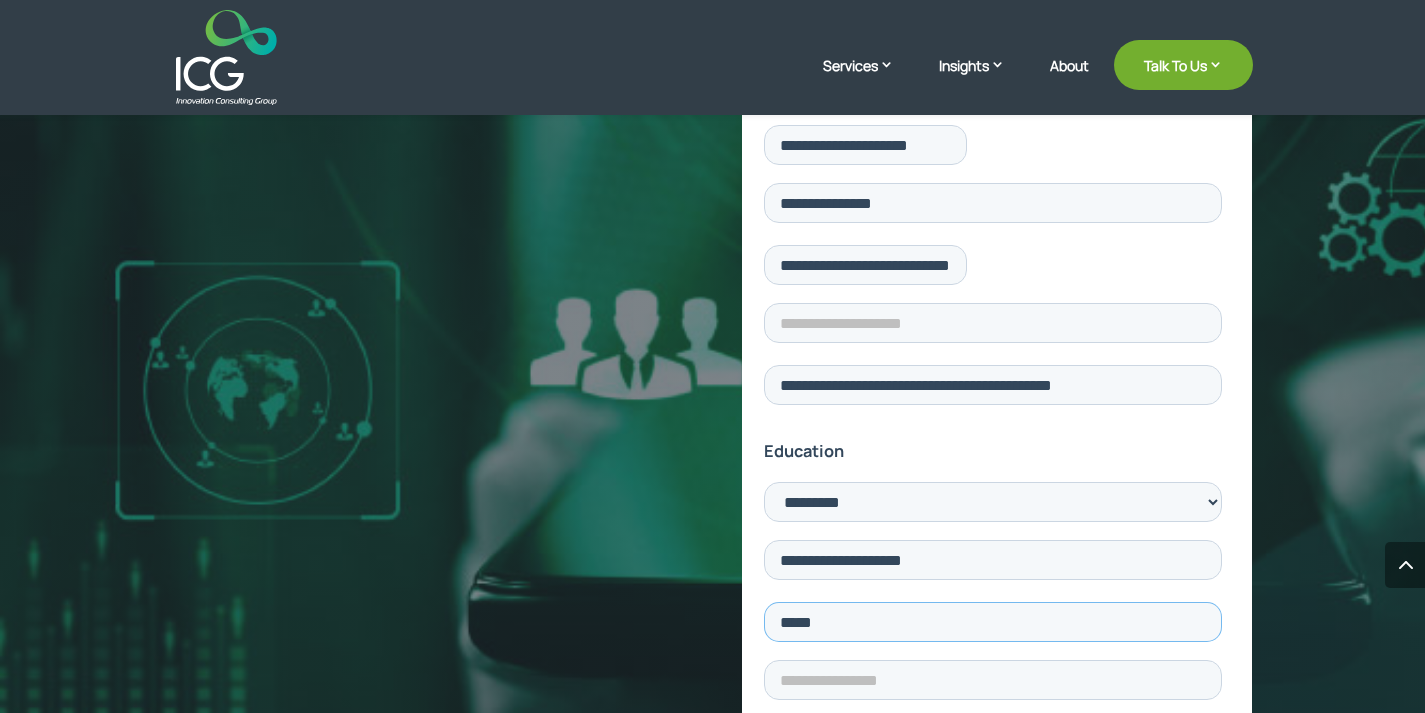type on "*****" 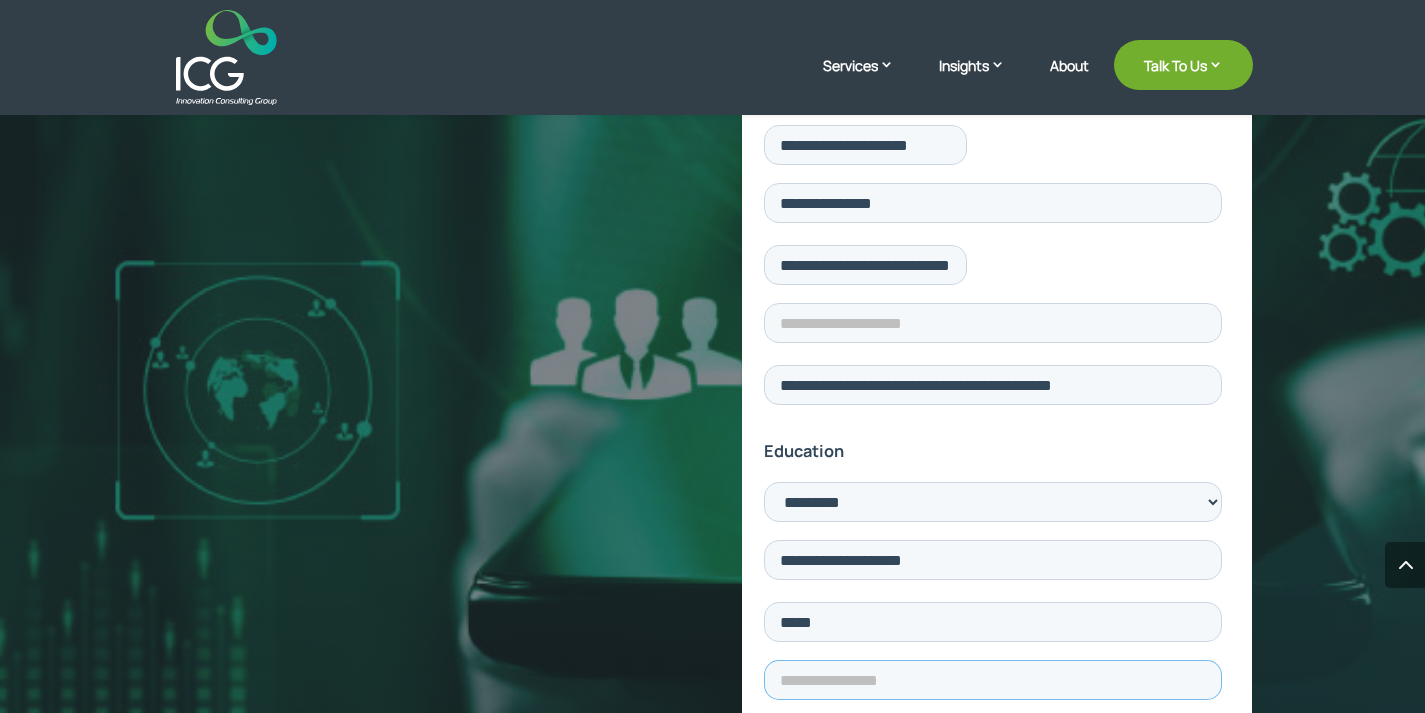 type on "****" 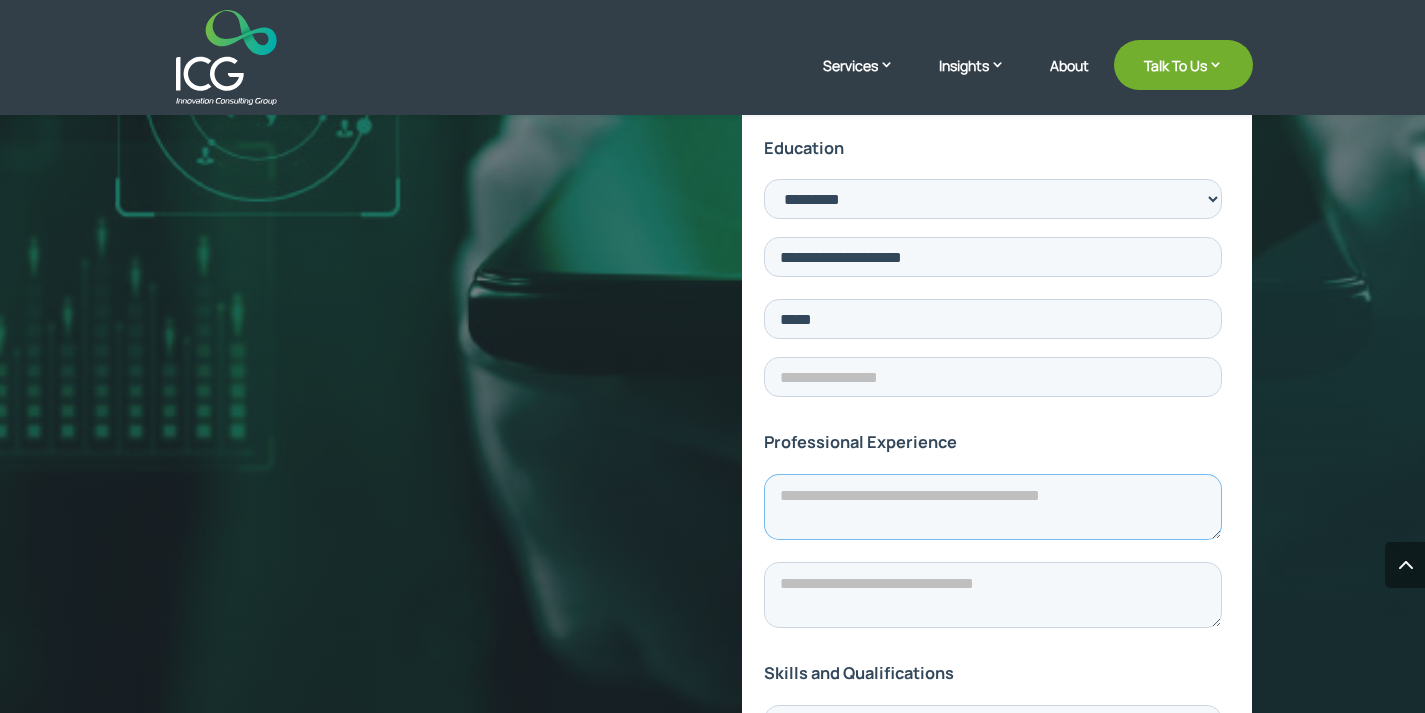 scroll, scrollTop: 1207, scrollLeft: 0, axis: vertical 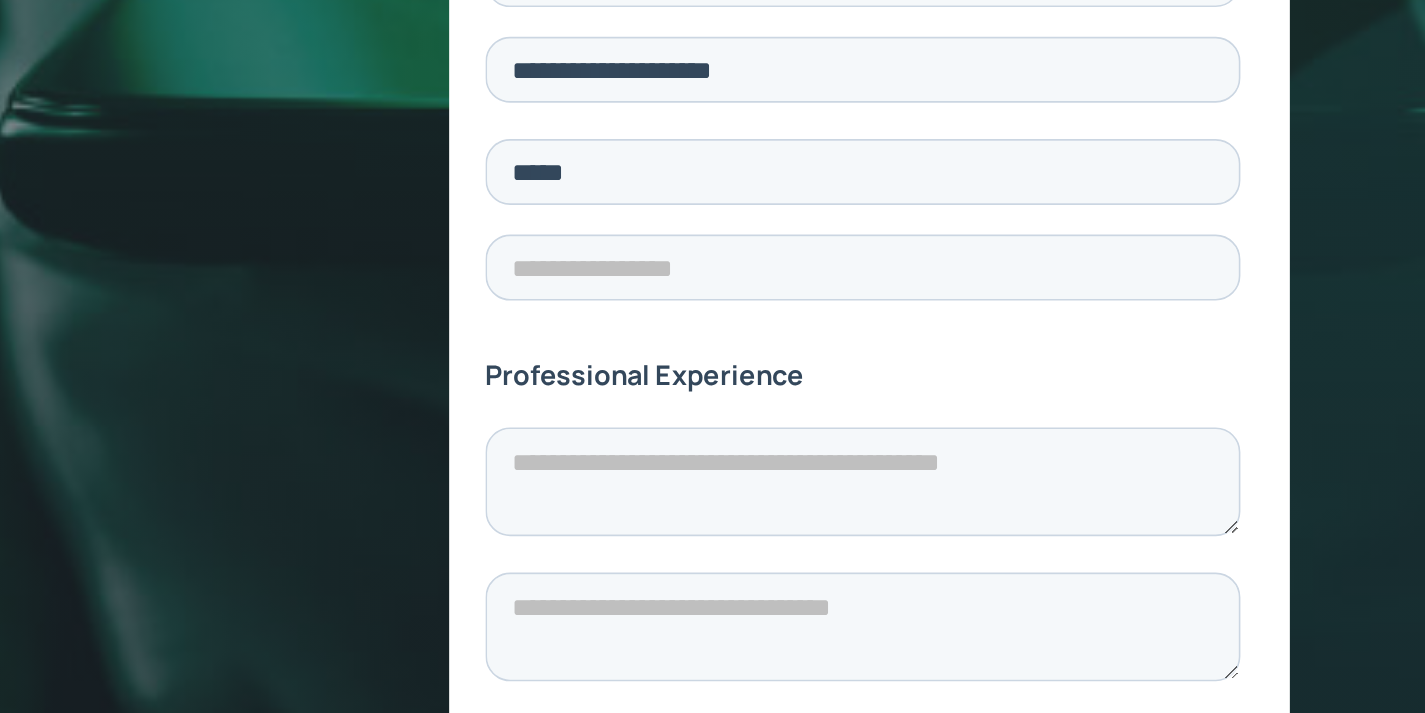 click at bounding box center (714, -208) 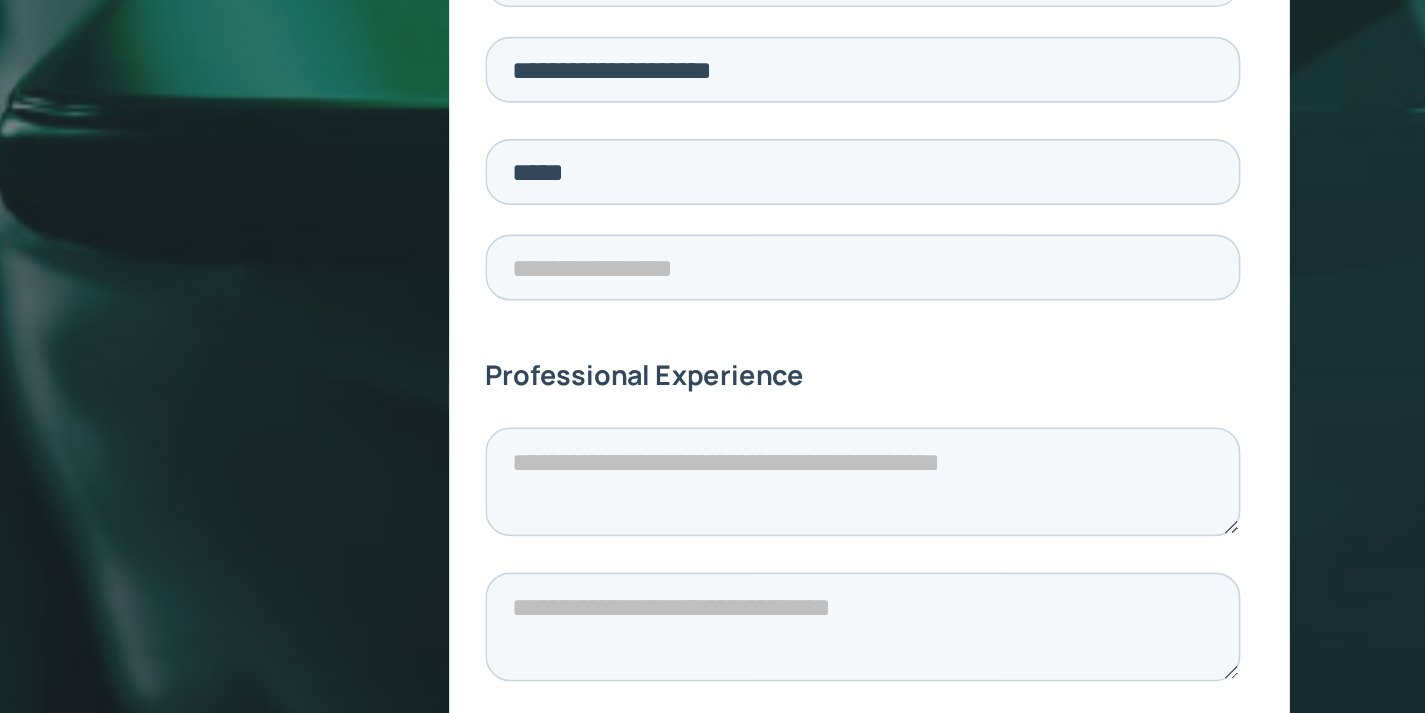 type on "**********" 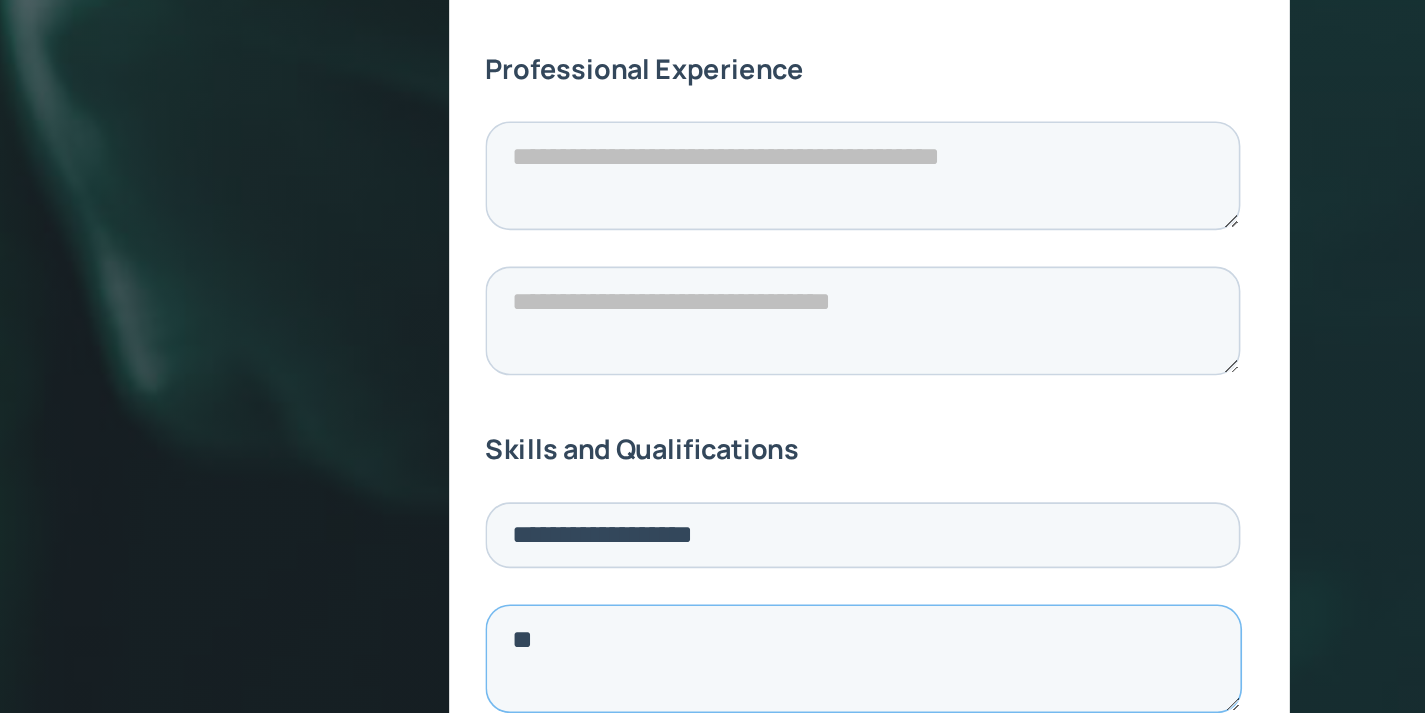 scroll, scrollTop: 1324, scrollLeft: 0, axis: vertical 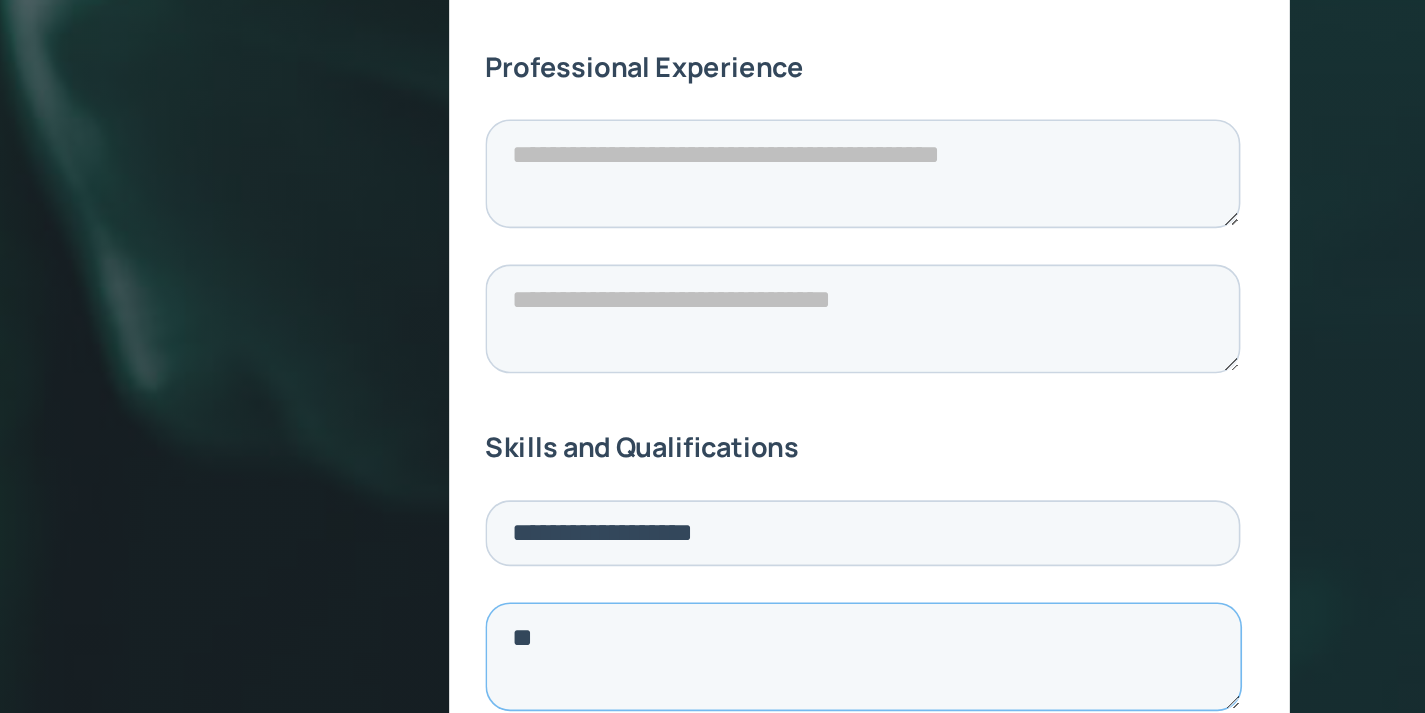 type on "**" 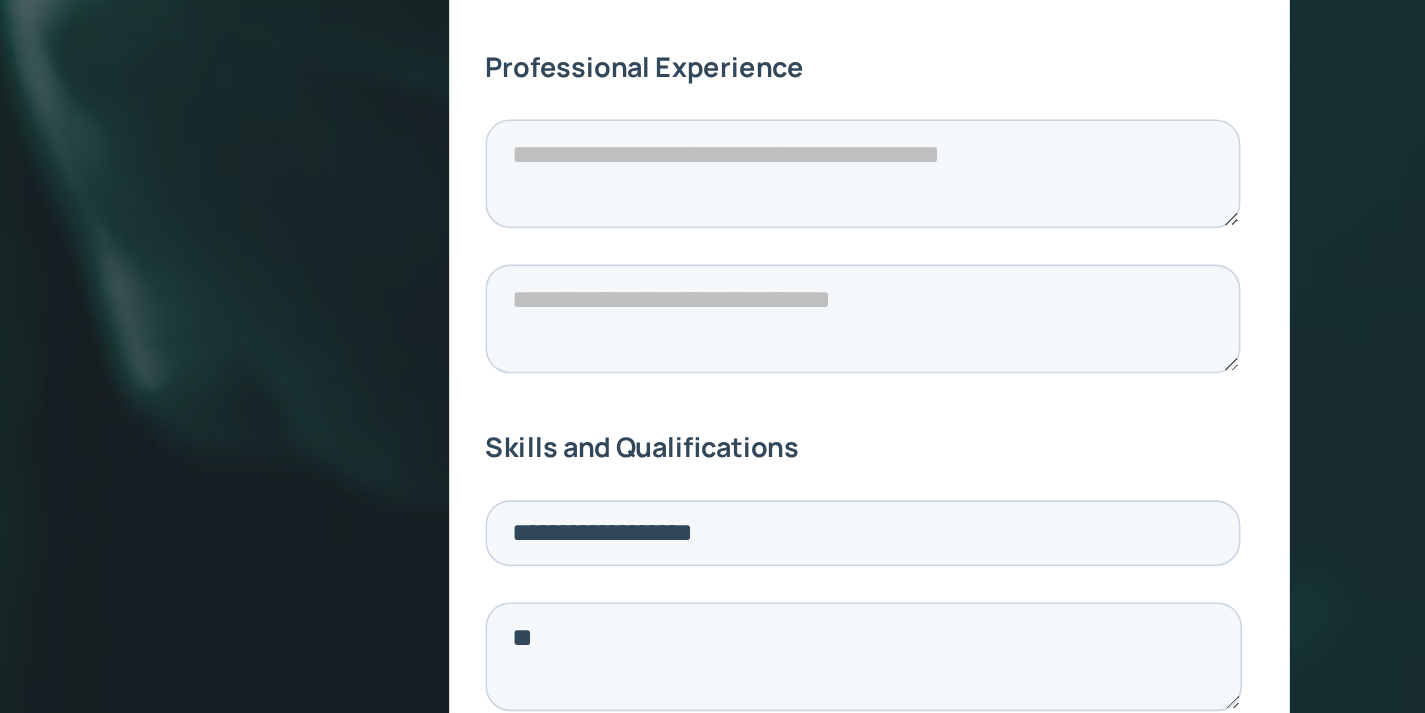 click on "Resume/CV *" at bounding box center [714, -292] 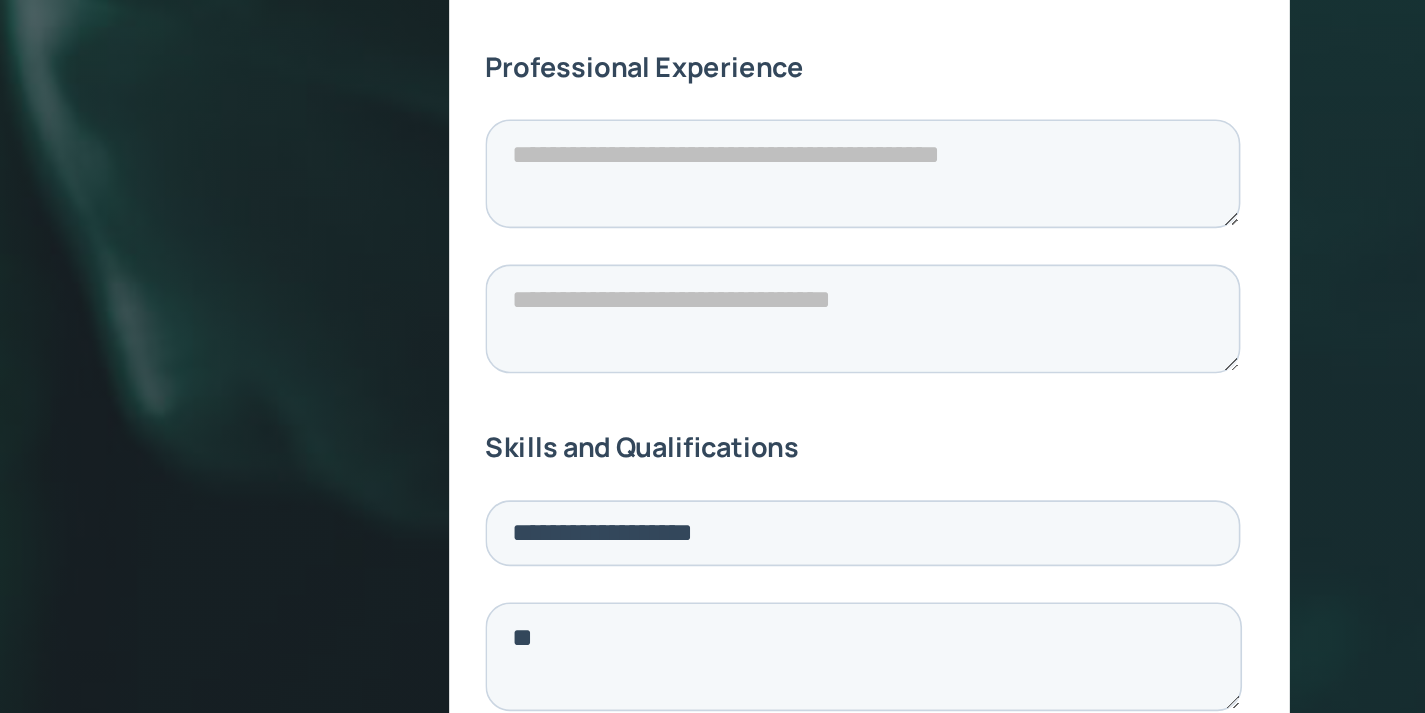 type on "**********" 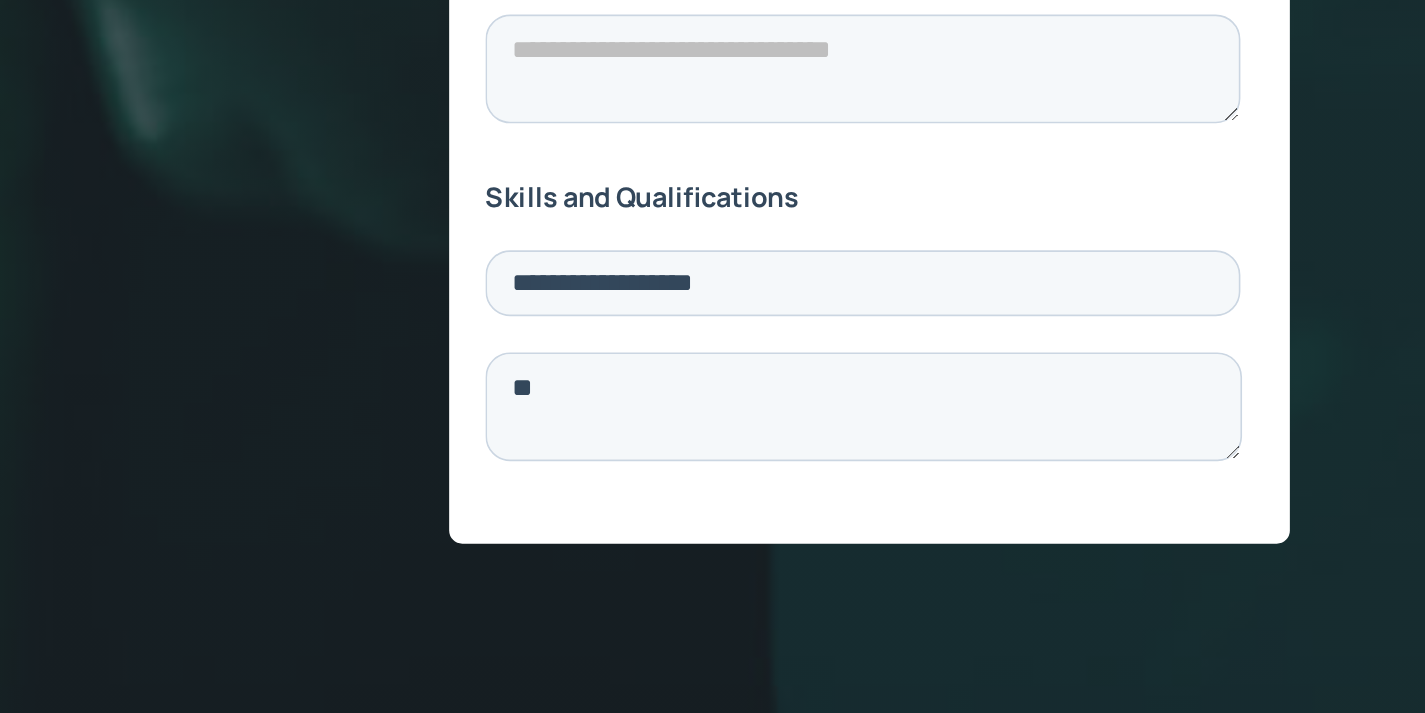 scroll, scrollTop: 1477, scrollLeft: 0, axis: vertical 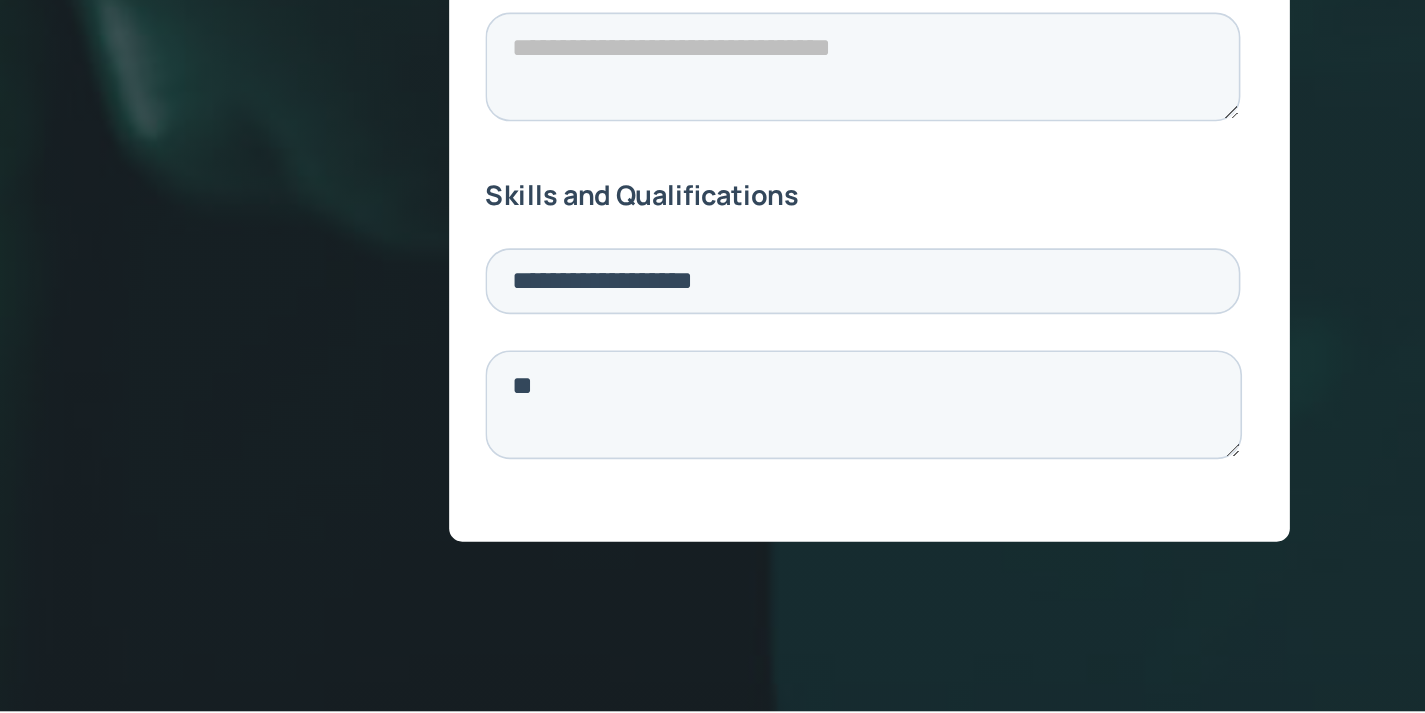 click on "*****" at bounding box center [718, -286] 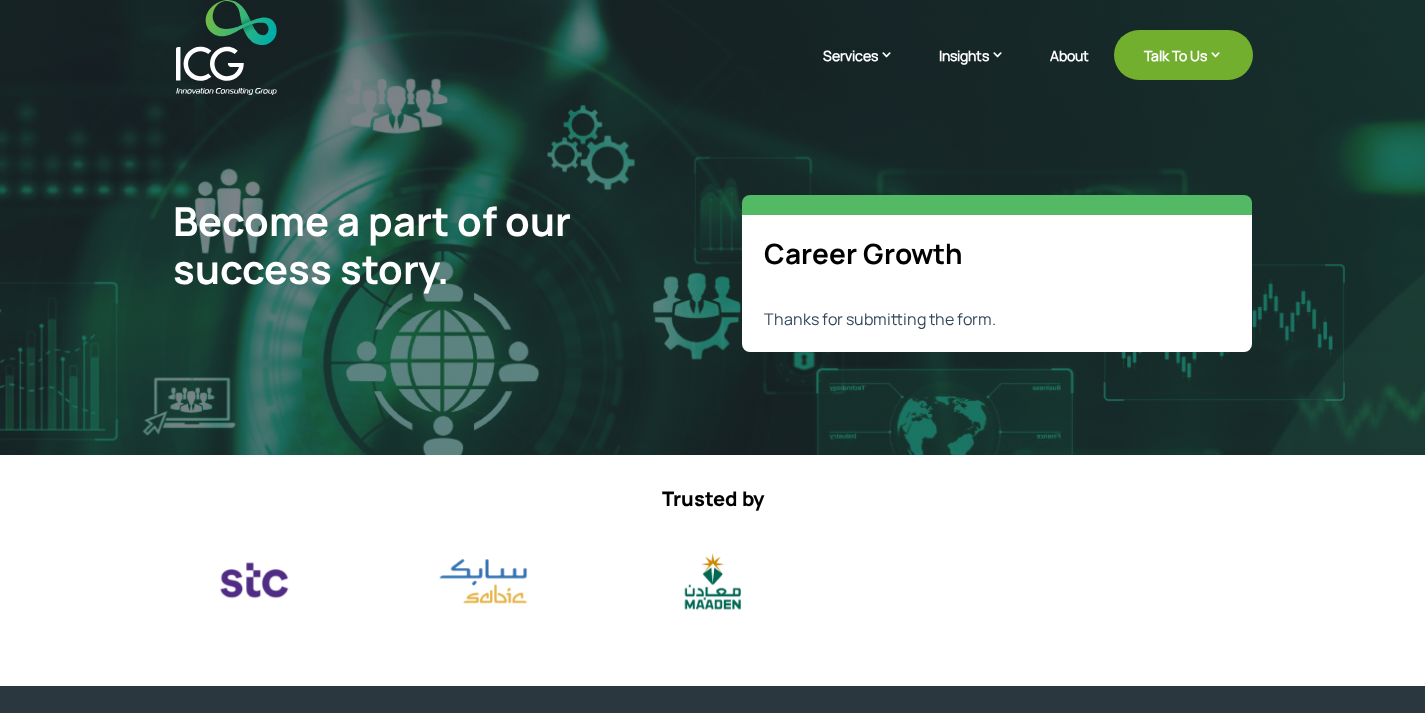scroll, scrollTop: 0, scrollLeft: 0, axis: both 